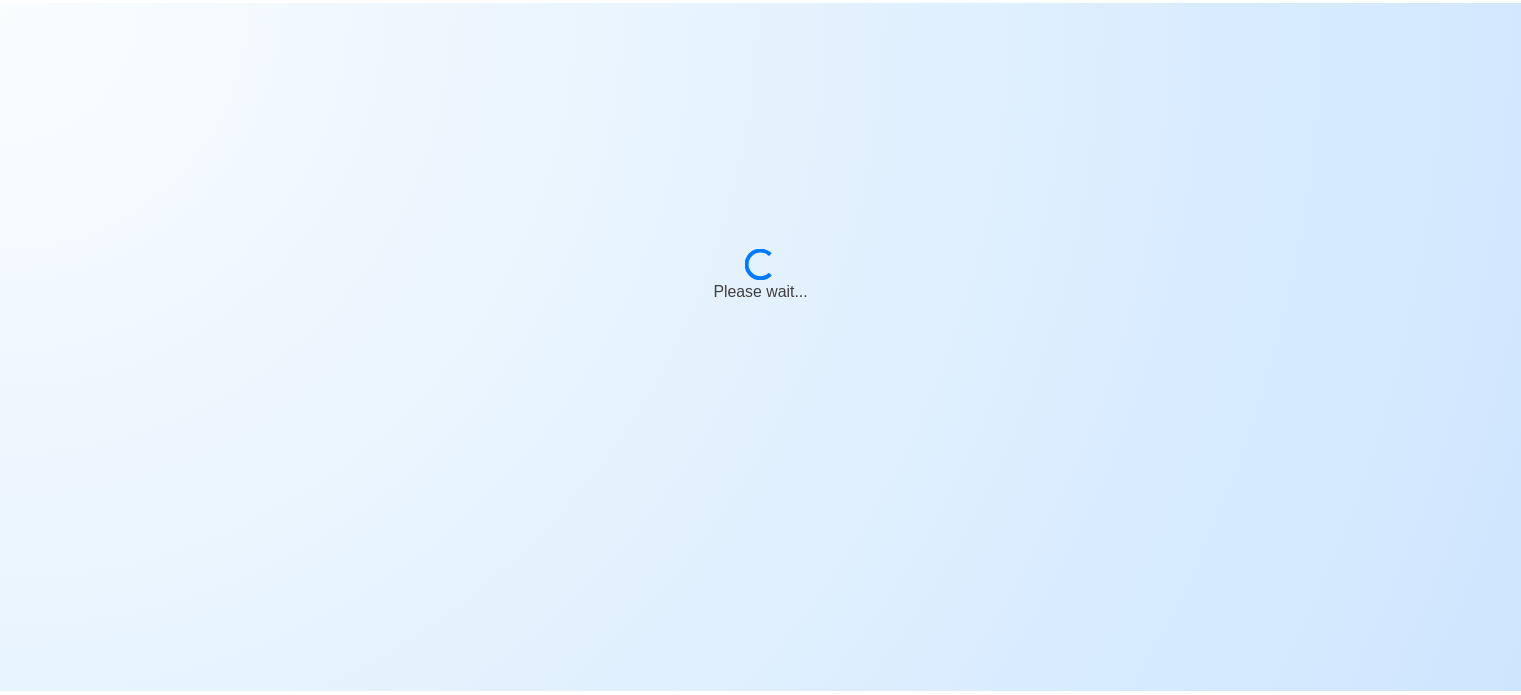 scroll, scrollTop: 0, scrollLeft: 0, axis: both 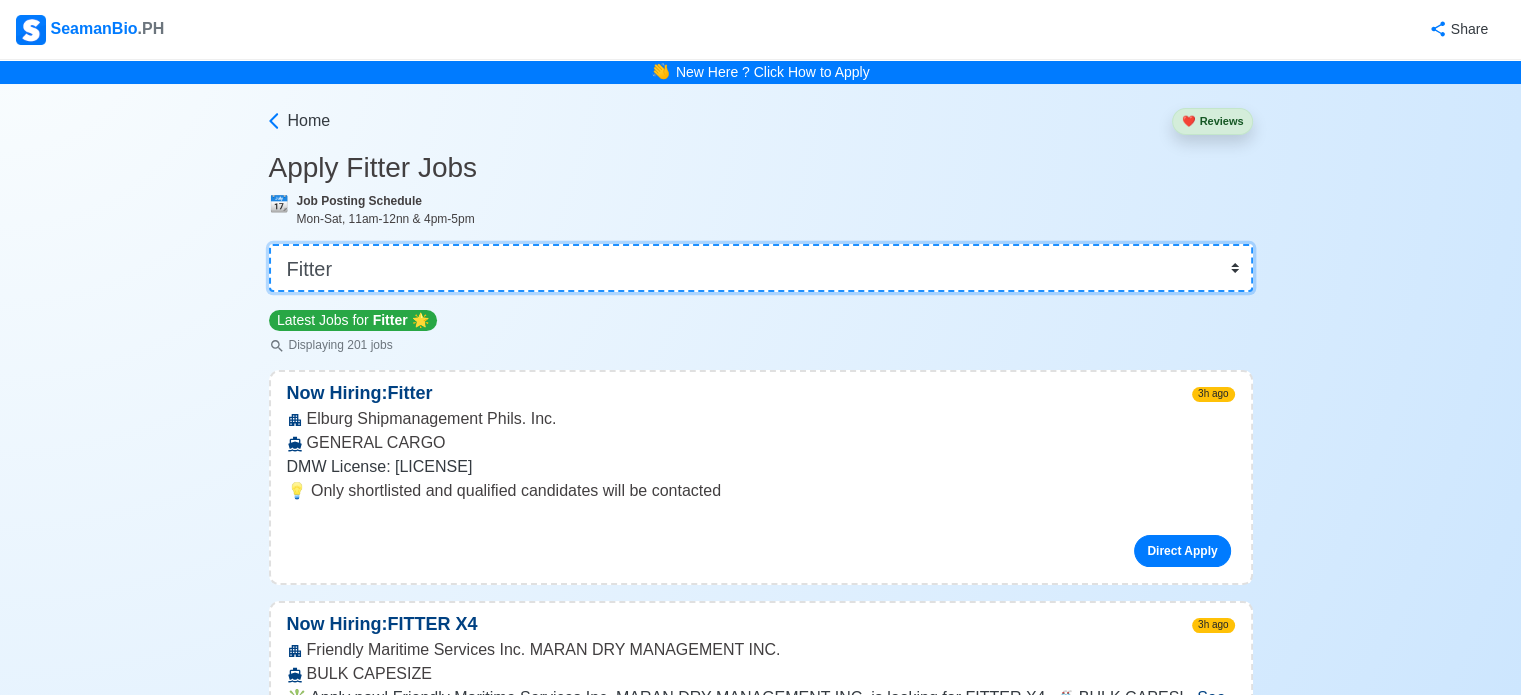 click on "👉 Select Rank or Position Master Chief Officer 2nd Officer 3rd Officer Junior Officer Chief Engineer 2nd Engineer 3rd Engineer 4th Engineer Gas Engineer Junior Engineer 1st Assistant Engineer 2nd Assistant Engineer 3rd Assistant Engineer ETO/ETR Electrician Electrical Engineer Oiler Fitter Welder Chief Cook Chef Cook Messman Wiper Rigger Ordinary Seaman Able Seaman Motorman Pumpman Bosun Cadet Reefer Mechanic Operator Repairman Painter Steward Waiter Others" at bounding box center (761, 268) 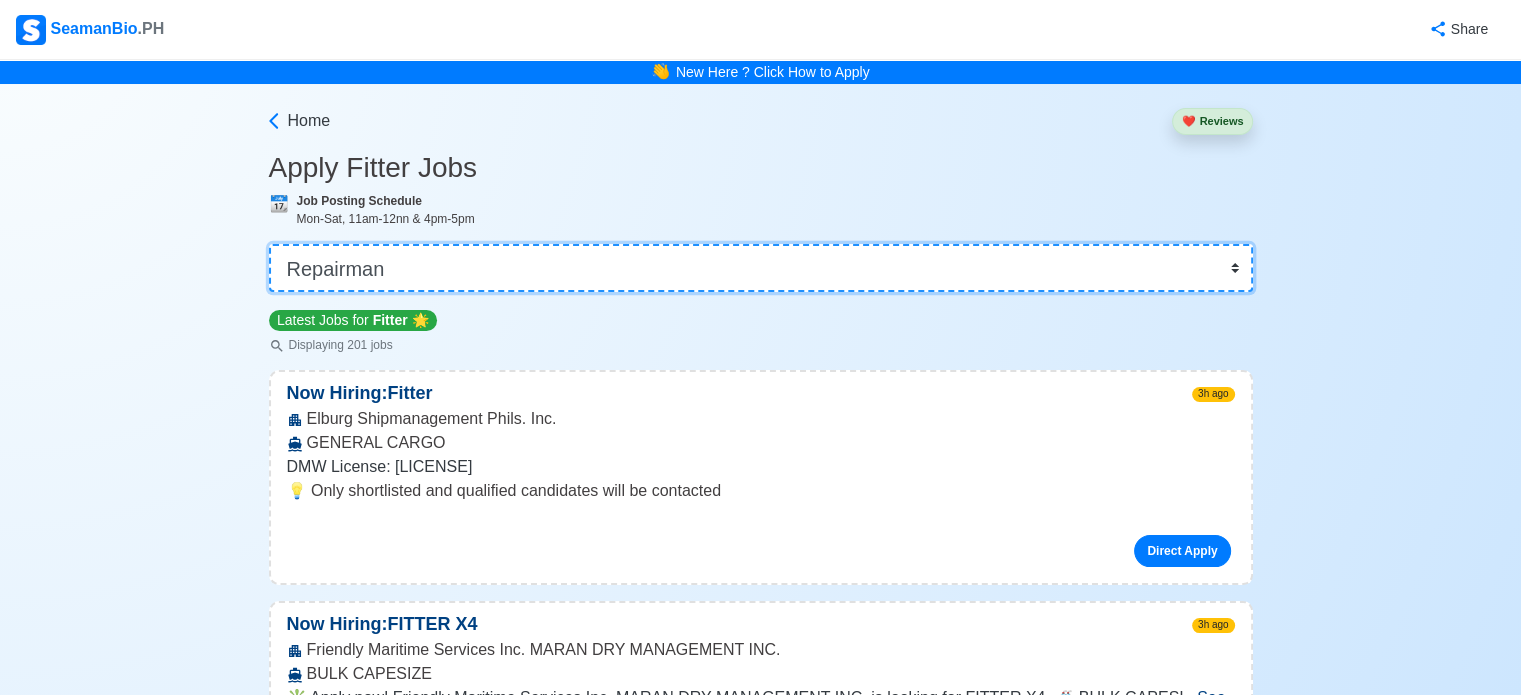click on "👉 Select Rank or Position Master Chief Officer 2nd Officer 3rd Officer Junior Officer Chief Engineer 2nd Engineer 3rd Engineer 4th Engineer Gas Engineer Junior Engineer 1st Assistant Engineer 2nd Assistant Engineer 3rd Assistant Engineer ETO/ETR Electrician Electrical Engineer Oiler Fitter Welder Chief Cook Chef Cook Messman Wiper Rigger Ordinary Seaman Able Seaman Motorman Pumpman Bosun Cadet Reefer Mechanic Operator Repairman Painter Steward Waiter Others" at bounding box center (761, 268) 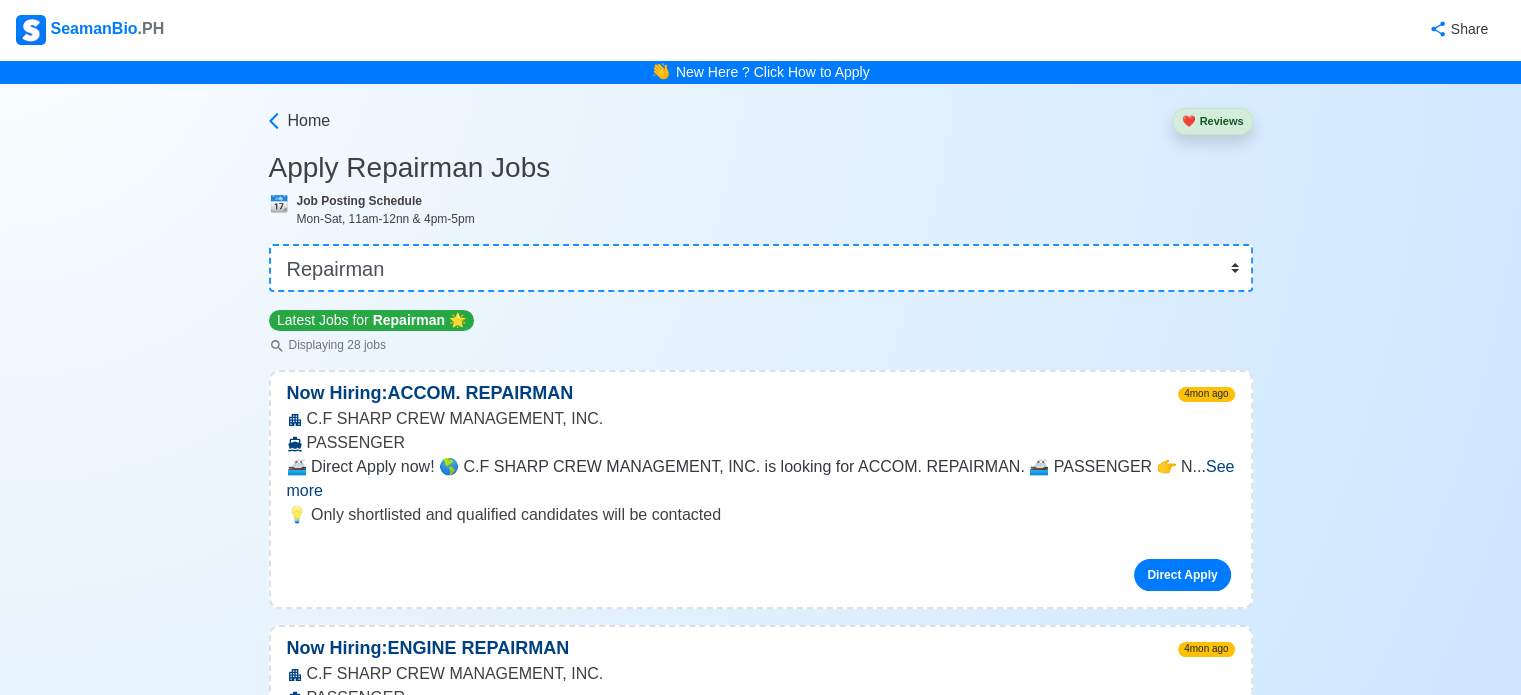 click on "See more" at bounding box center [761, 478] 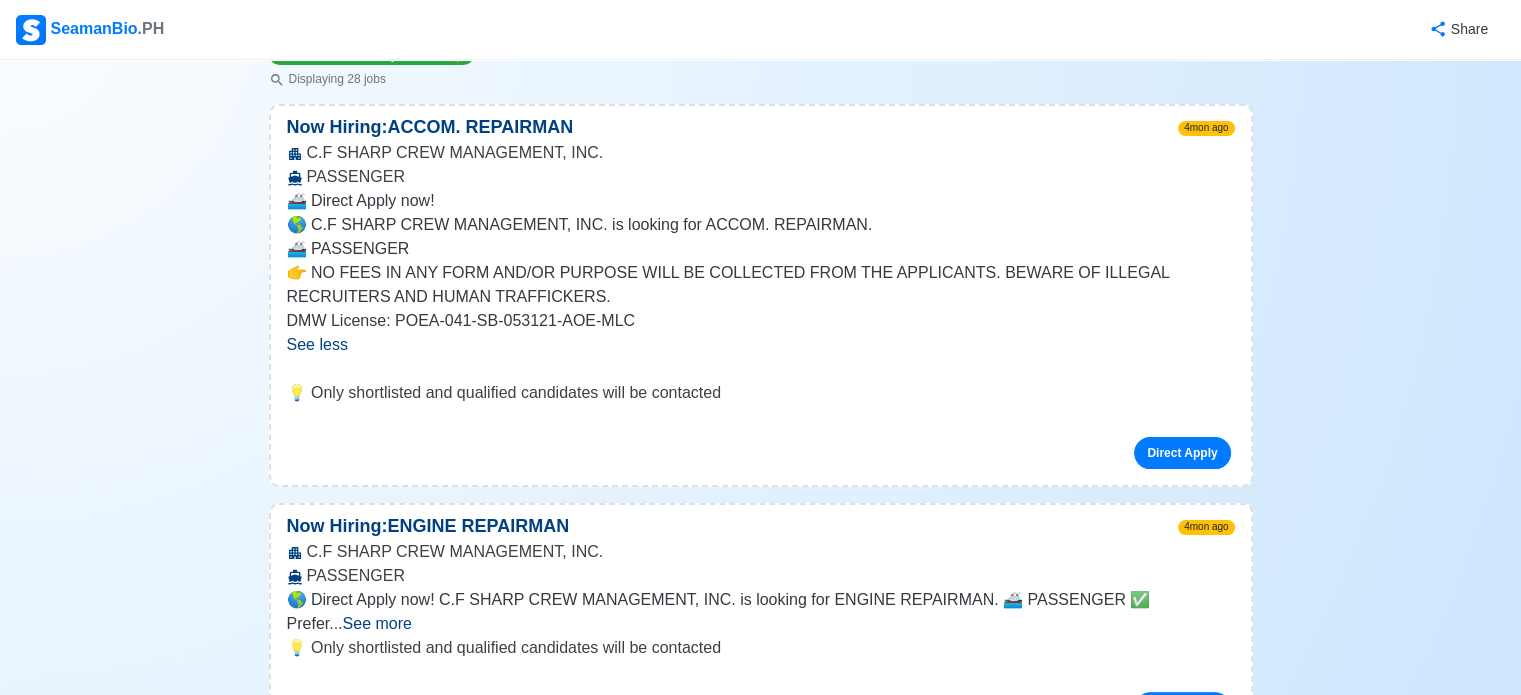 scroll, scrollTop: 400, scrollLeft: 0, axis: vertical 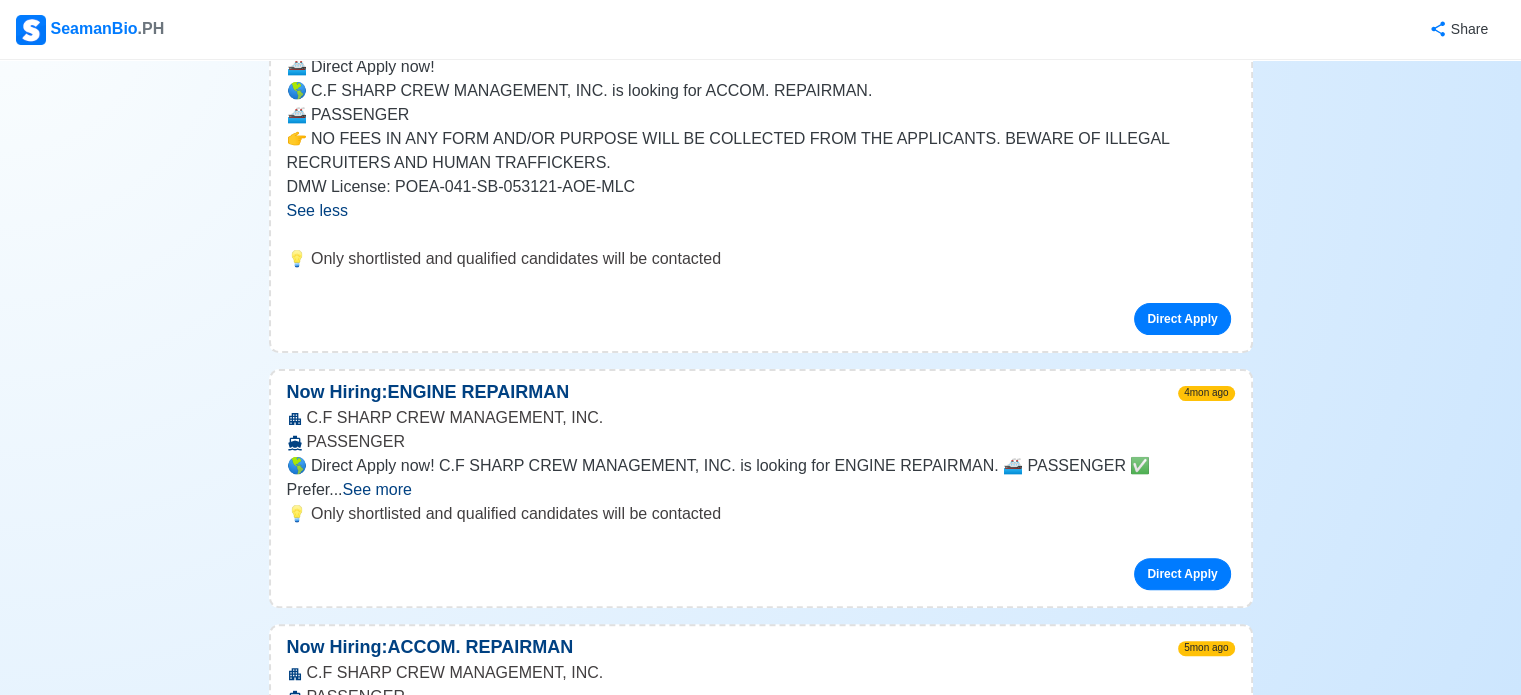 click on "See more" at bounding box center (377, 489) 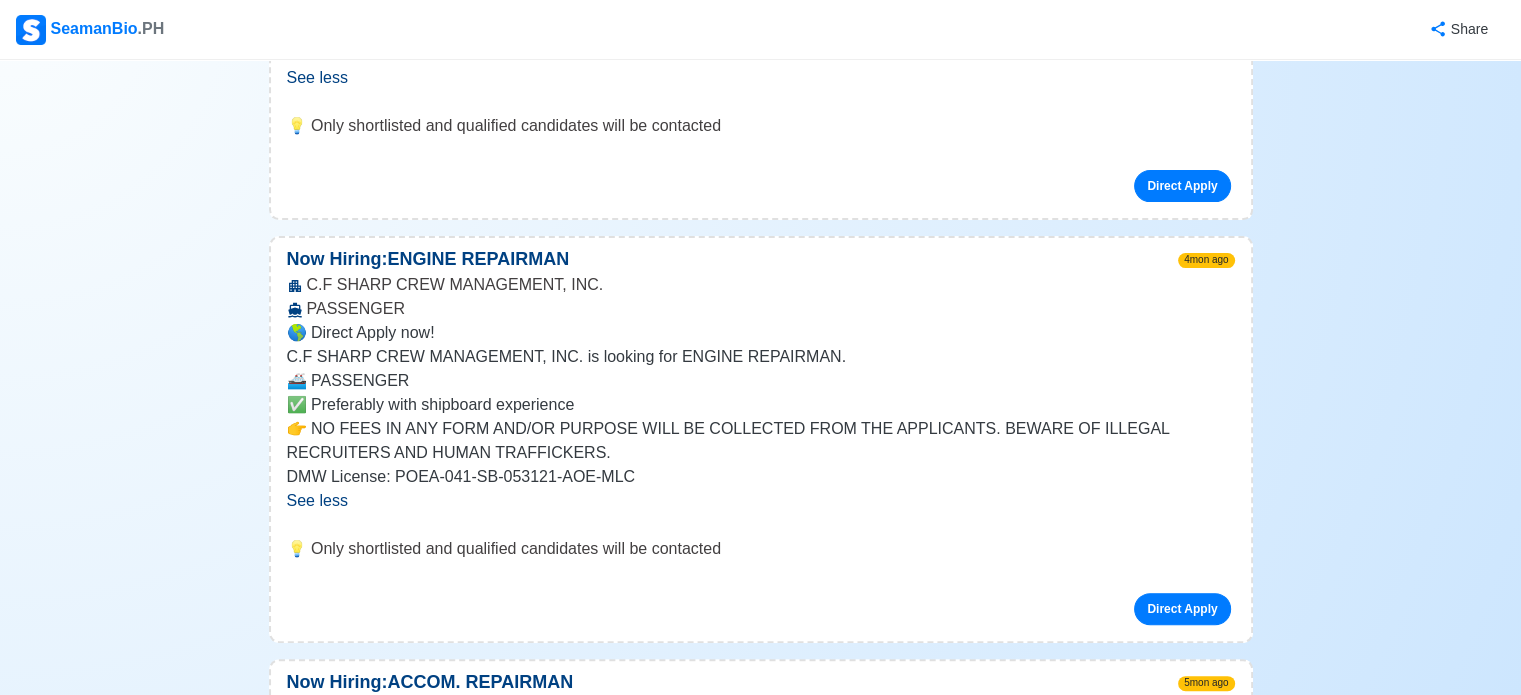 scroll, scrollTop: 666, scrollLeft: 0, axis: vertical 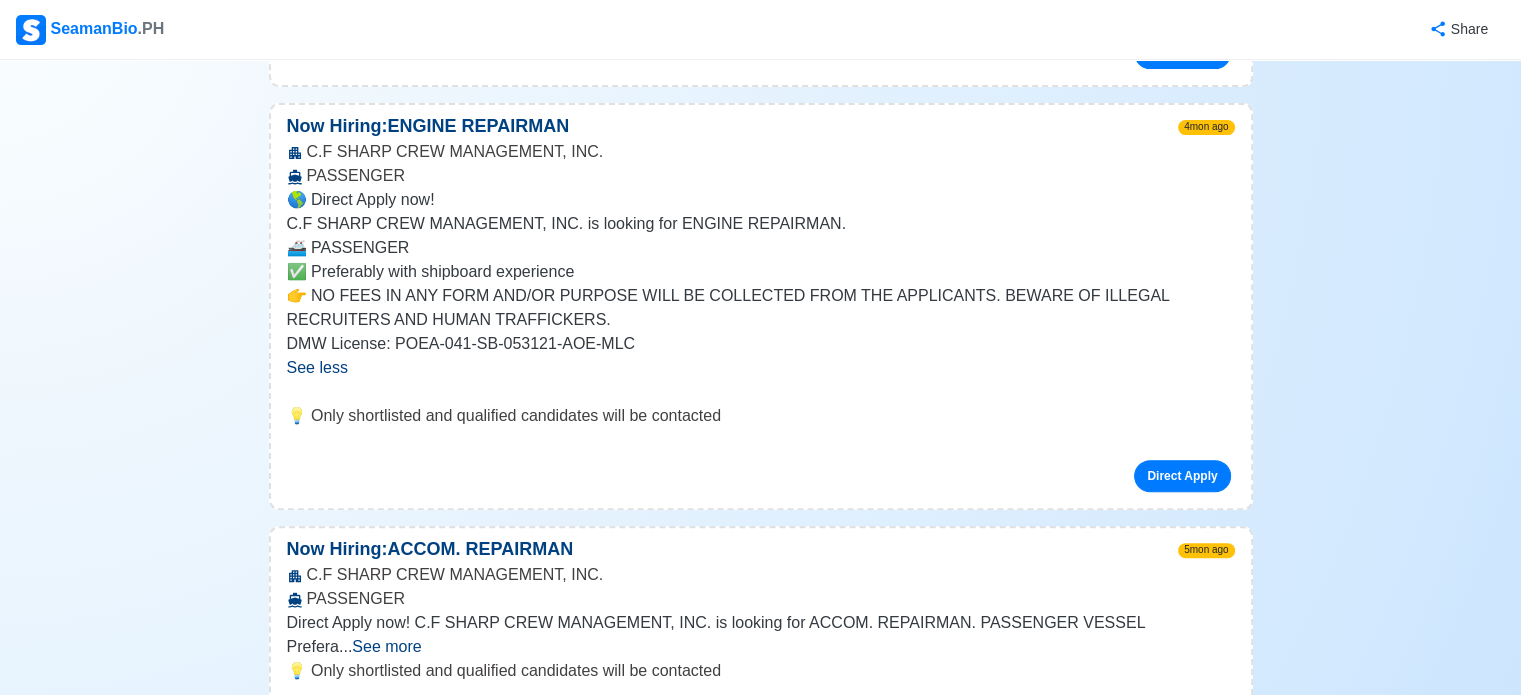 click on "See more" at bounding box center (386, 646) 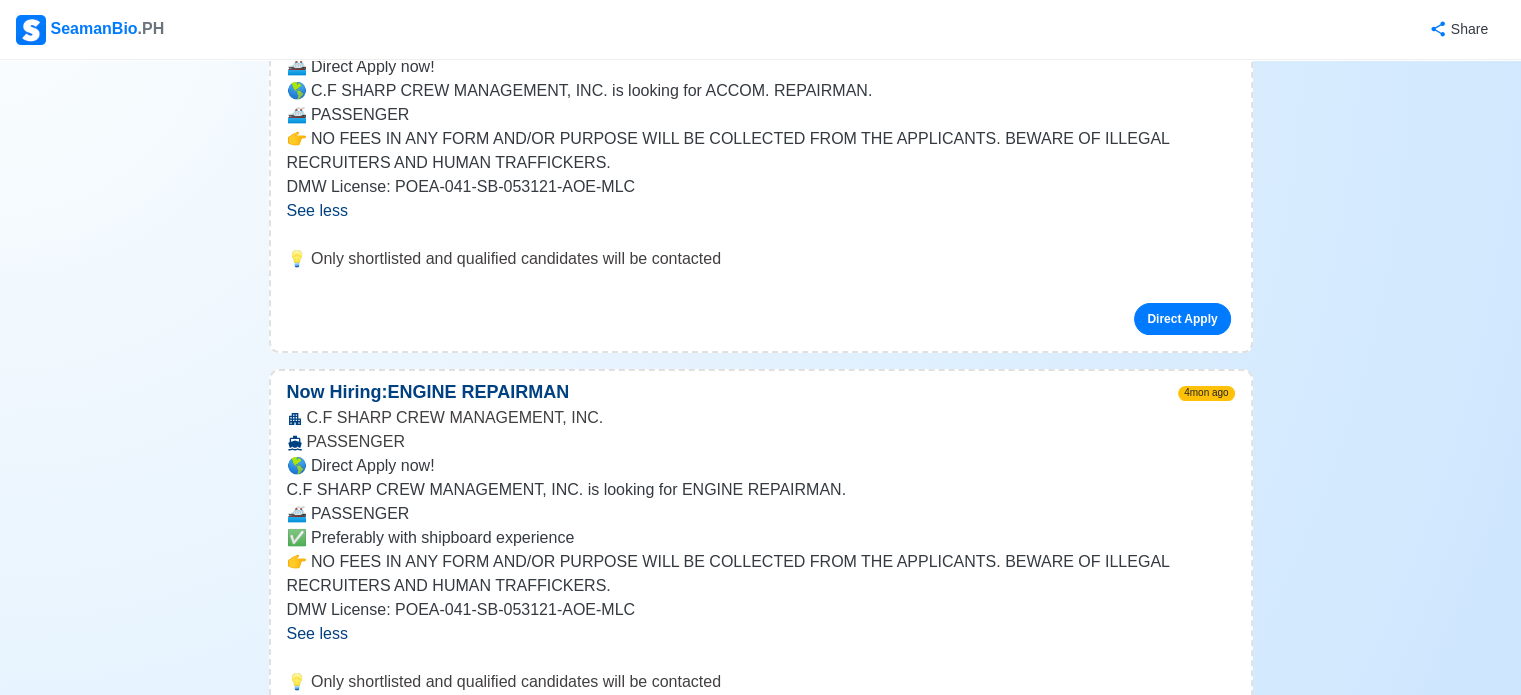 scroll, scrollTop: 0, scrollLeft: 0, axis: both 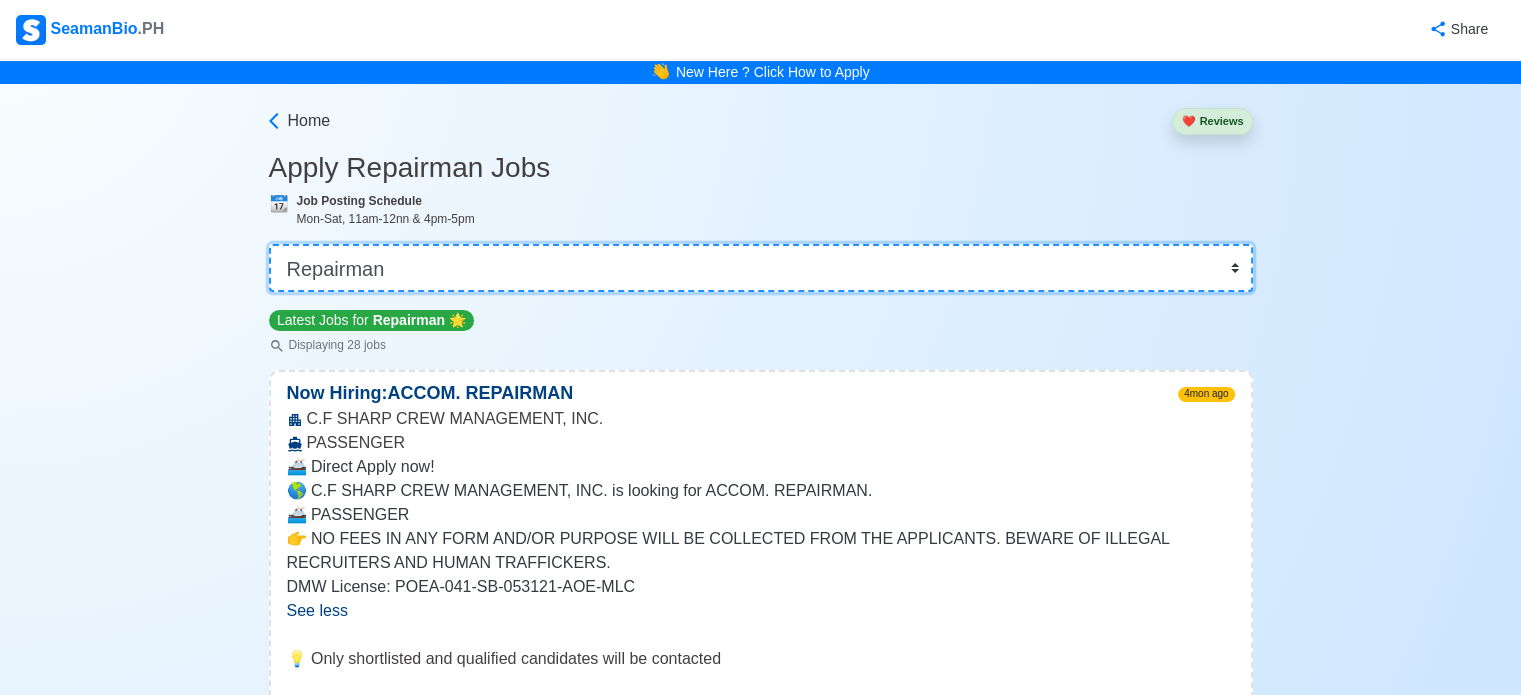 click on "👉 Select Rank or Position Master Chief Officer 2nd Officer 3rd Officer Junior Officer Chief Engineer 2nd Engineer 3rd Engineer 4th Engineer Gas Engineer Junior Engineer 1st Assistant Engineer 2nd Assistant Engineer 3rd Assistant Engineer ETO/ETR Electrician Electrical Engineer Oiler Fitter Welder Chief Cook Chef Cook Messman Wiper Rigger Ordinary Seaman Able Seaman Motorman Pumpman Bosun Cadet Reefer Mechanic Operator Repairman Painter Steward Waiter Others" at bounding box center (761, 268) 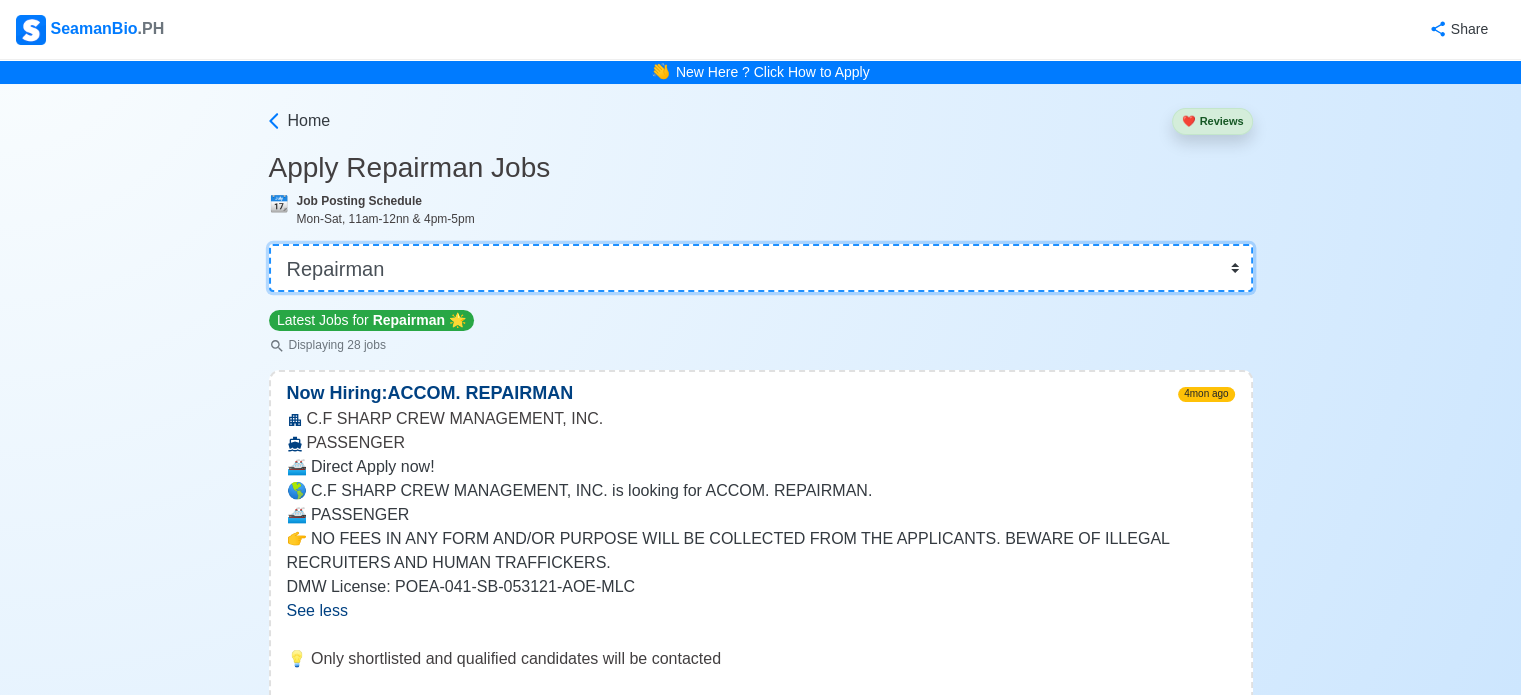 drag, startPoint x: 421, startPoint y: 275, endPoint x: 200, endPoint y: 272, distance: 221.02036 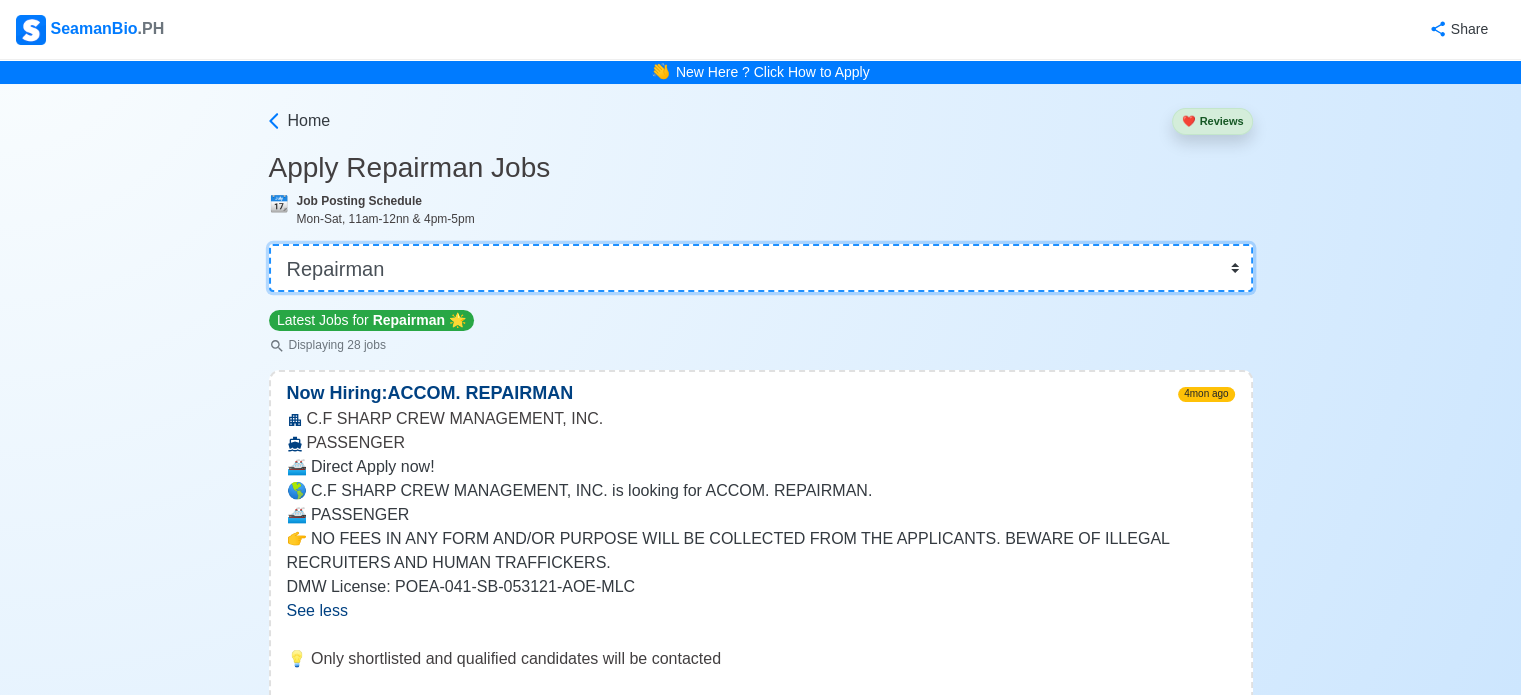 click on "DMW License: [LICENSE]" at bounding box center [760, 4262] 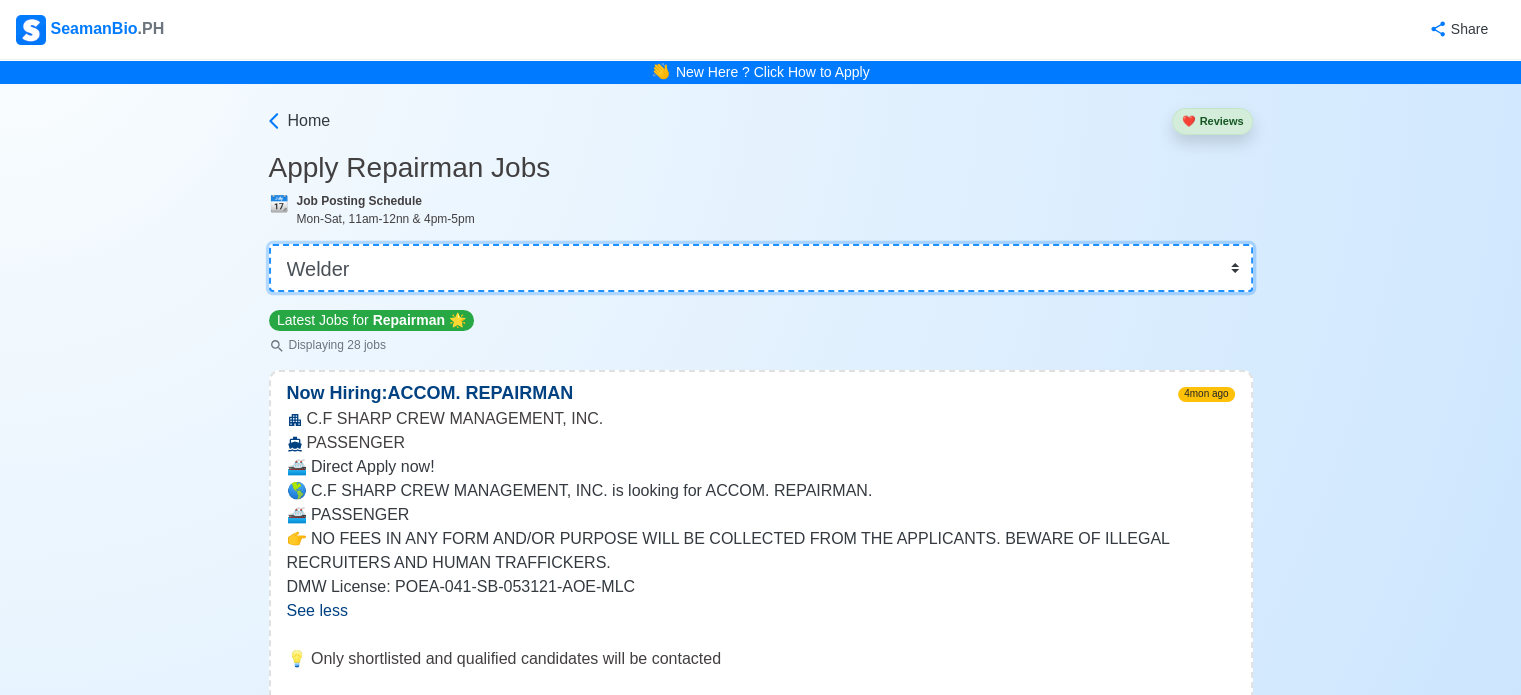 click on "👉 Select Rank or Position Master Chief Officer 2nd Officer 3rd Officer Junior Officer Chief Engineer 2nd Engineer 3rd Engineer 4th Engineer Gas Engineer Junior Engineer 1st Assistant Engineer 2nd Assistant Engineer 3rd Assistant Engineer ETO/ETR Electrician Electrical Engineer Oiler Fitter Welder Chief Cook Chef Cook Messman Wiper Rigger Ordinary Seaman Able Seaman Motorman Pumpman Bosun Cadet Reefer Mechanic Operator Repairman Painter Steward Waiter Others" at bounding box center (761, 268) 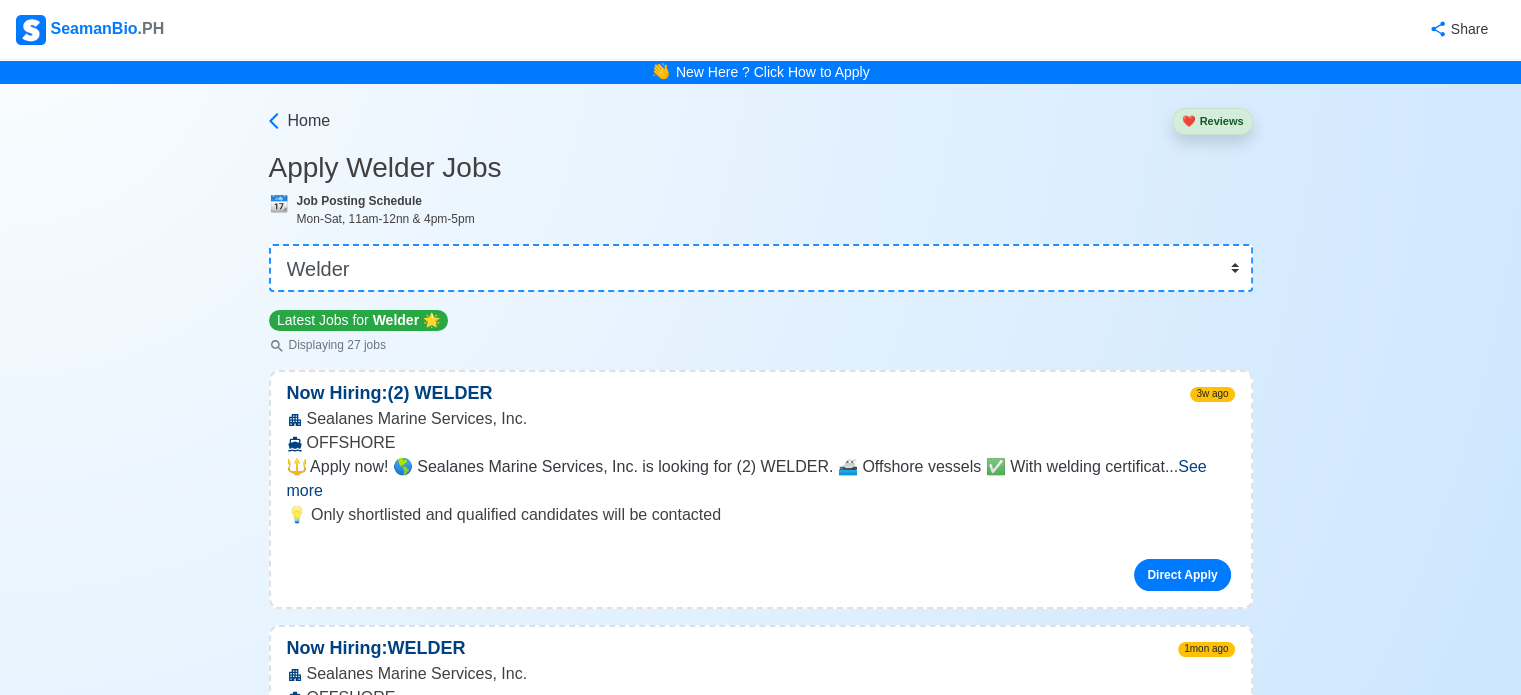 click on "See more" at bounding box center (747, 478) 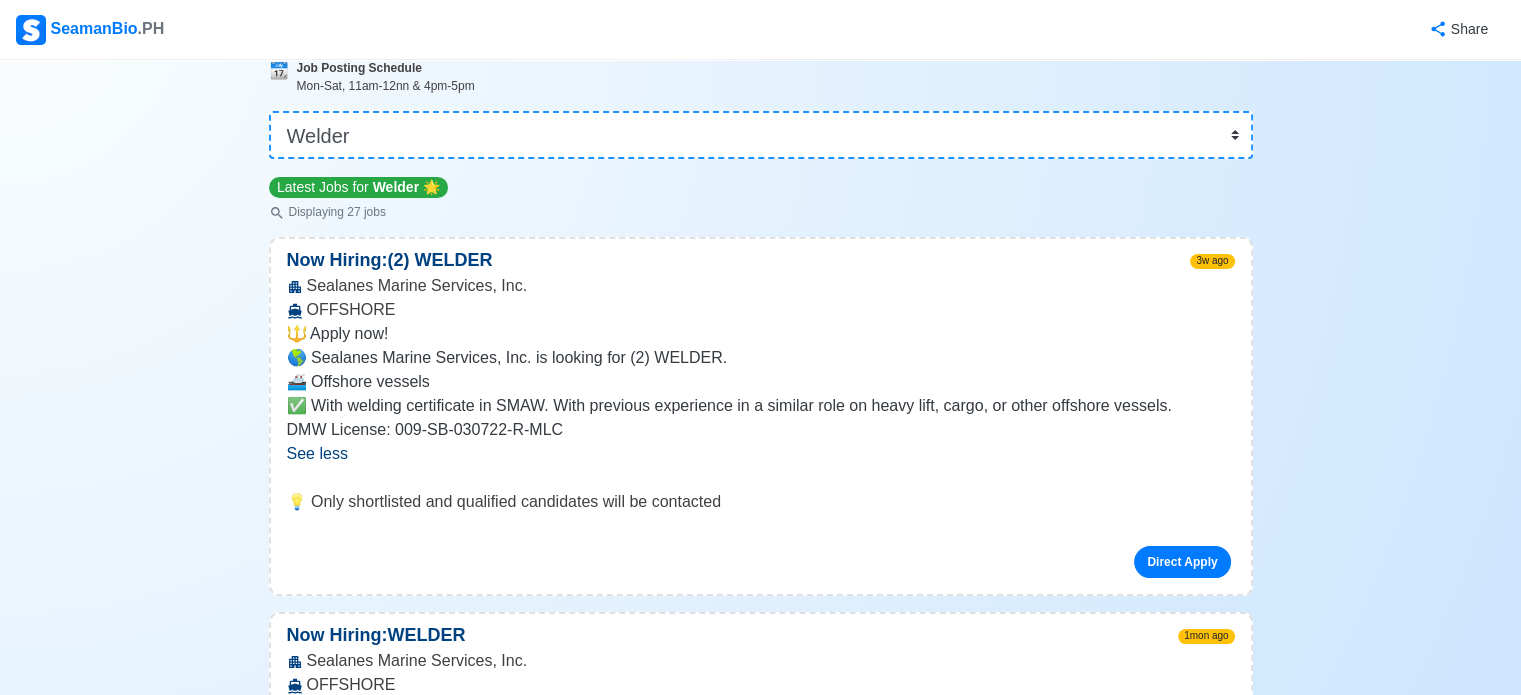 scroll, scrollTop: 266, scrollLeft: 0, axis: vertical 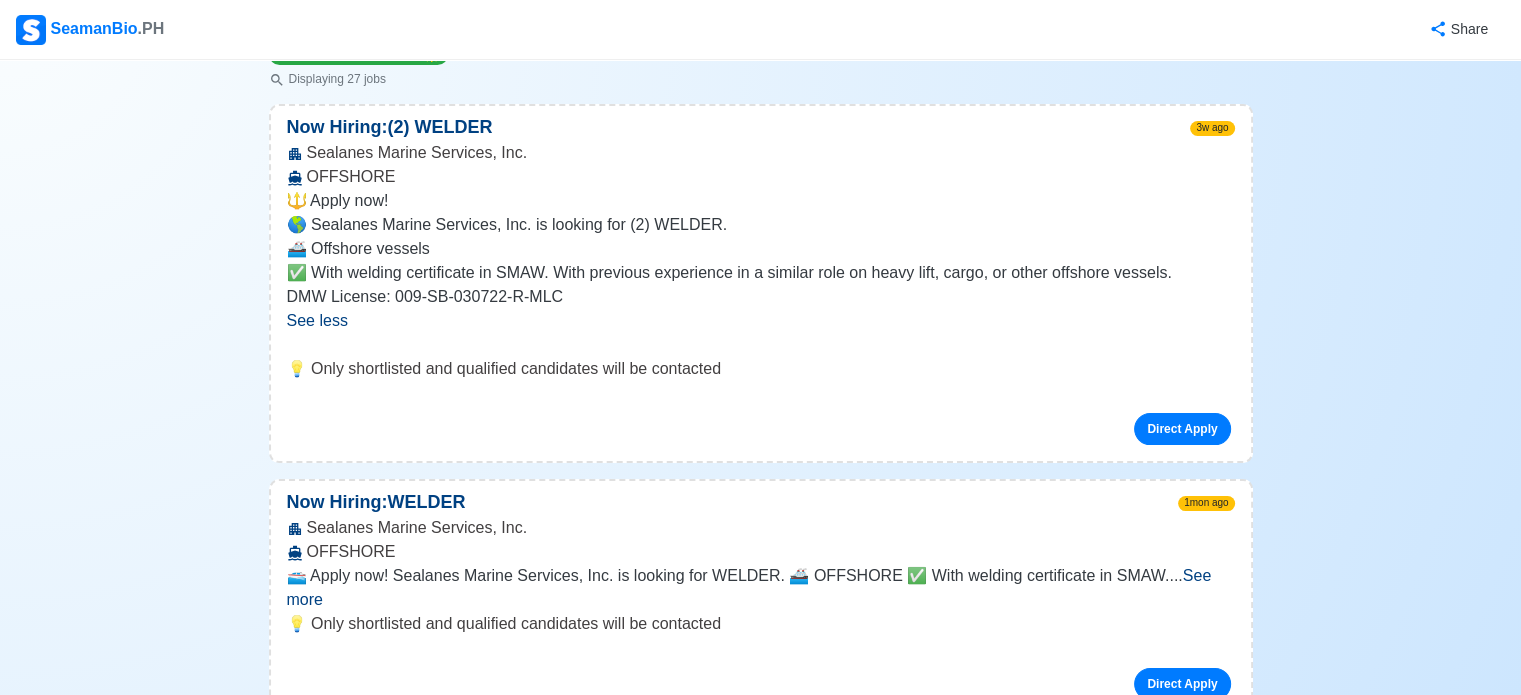 click on "See more" at bounding box center (749, 587) 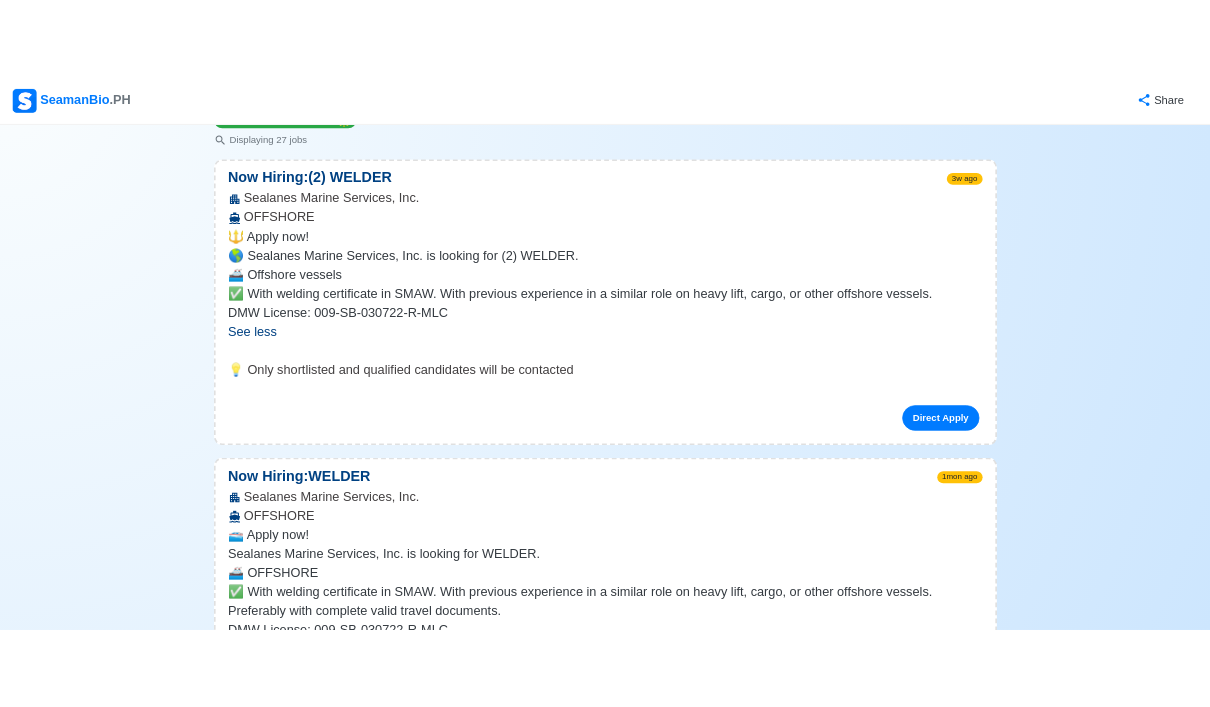 scroll, scrollTop: 400, scrollLeft: 0, axis: vertical 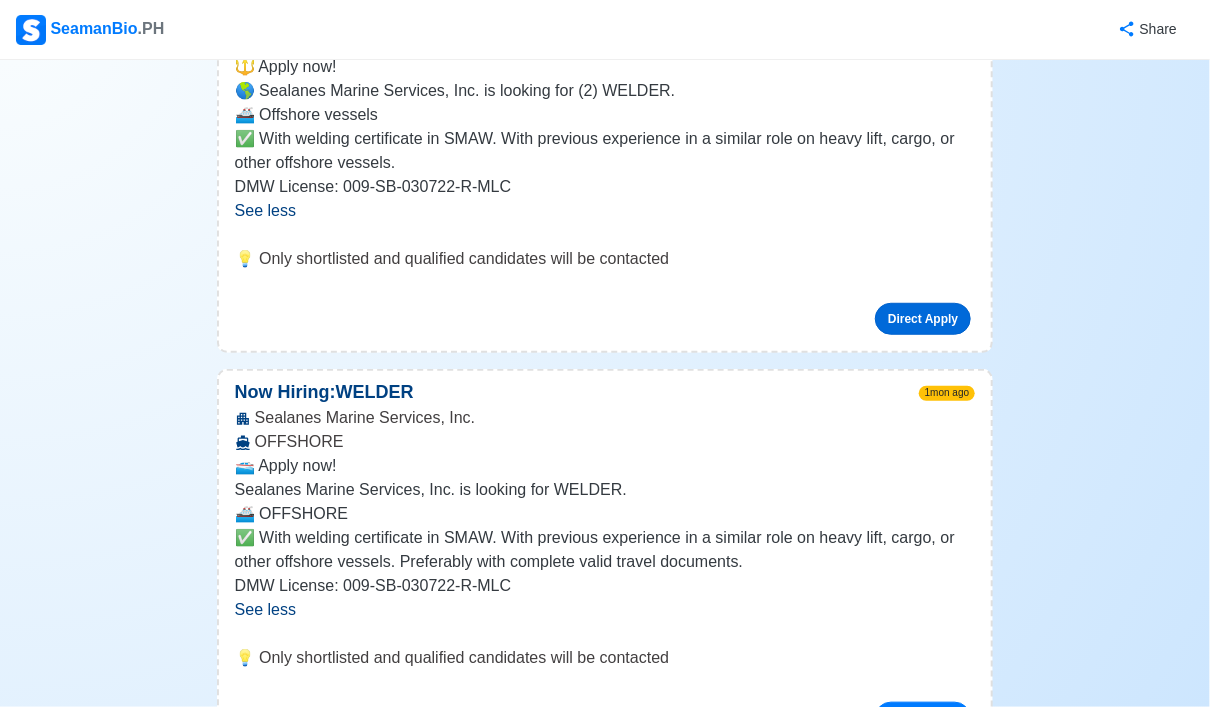 click on "Direct Apply" at bounding box center (923, 319) 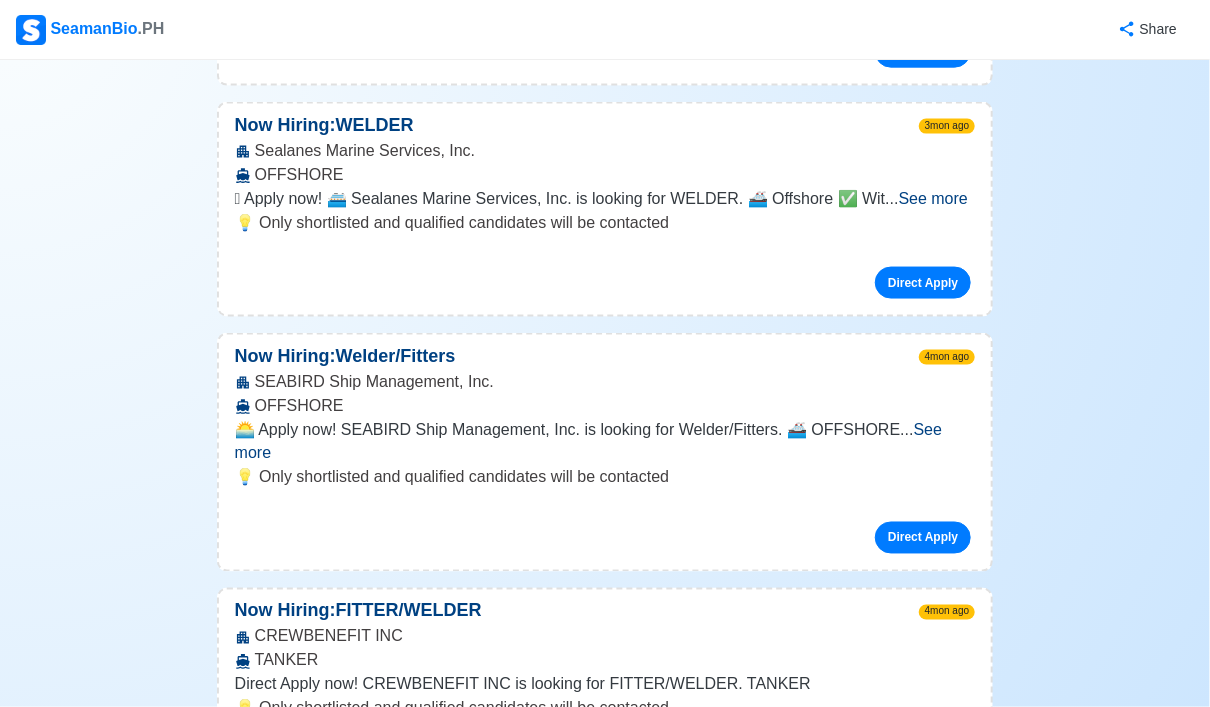 scroll, scrollTop: 1200, scrollLeft: 0, axis: vertical 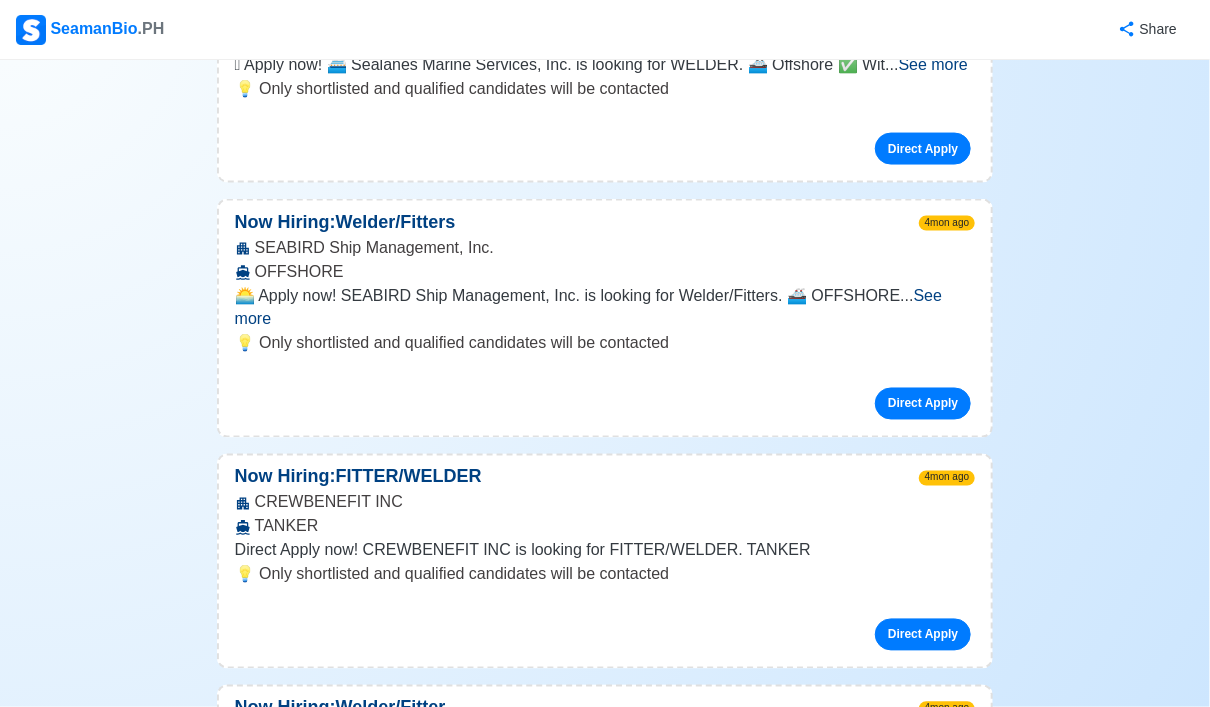 click on "See more" at bounding box center (589, 307) 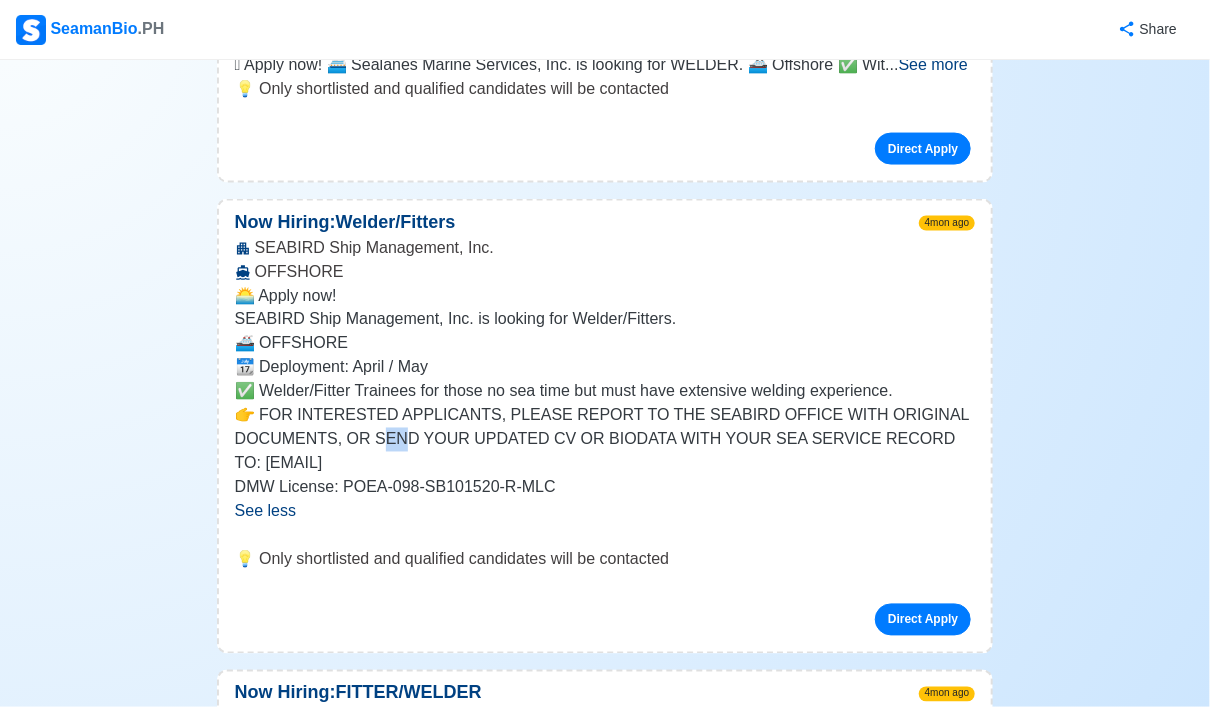 drag, startPoint x: 375, startPoint y: 439, endPoint x: 388, endPoint y: 435, distance: 13.601471 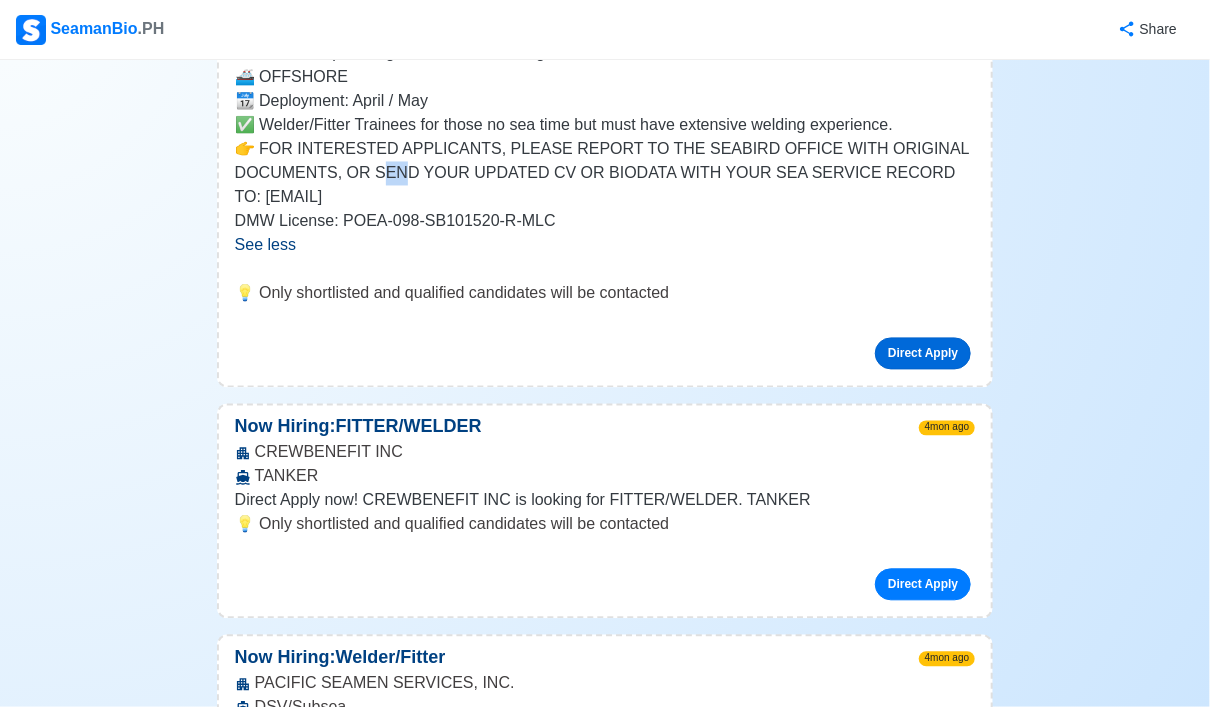 click on "Direct Apply" at bounding box center (923, 354) 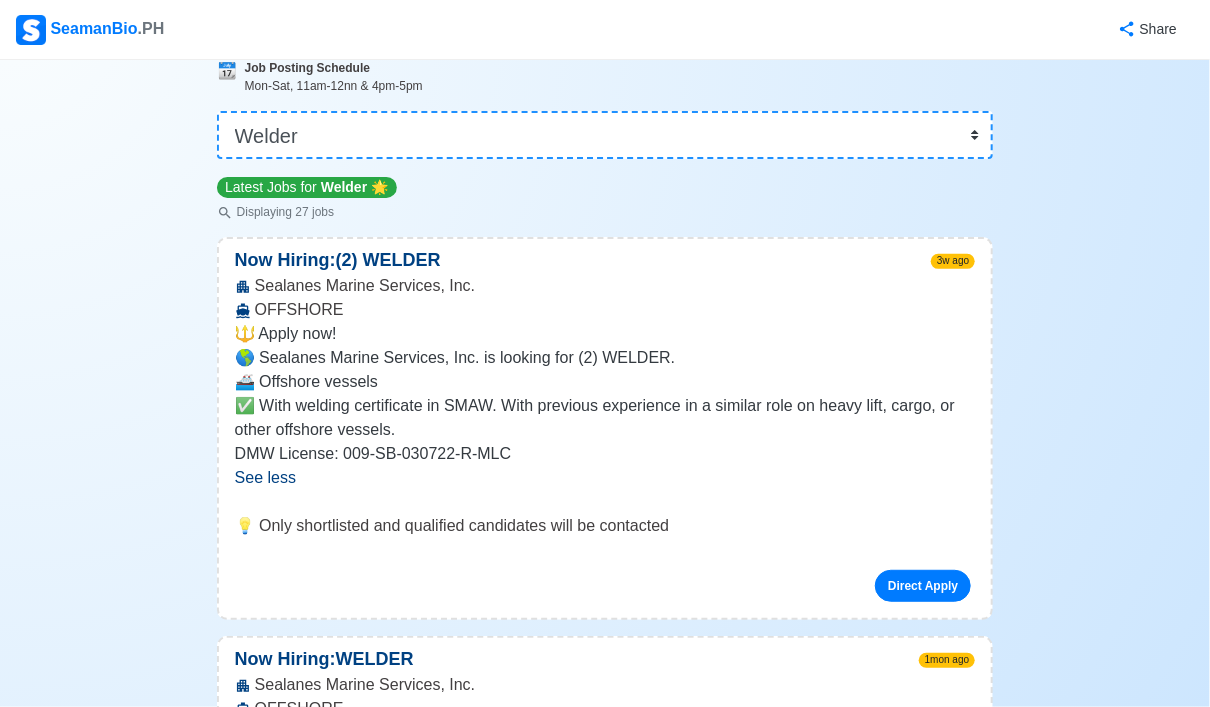 scroll, scrollTop: 0, scrollLeft: 0, axis: both 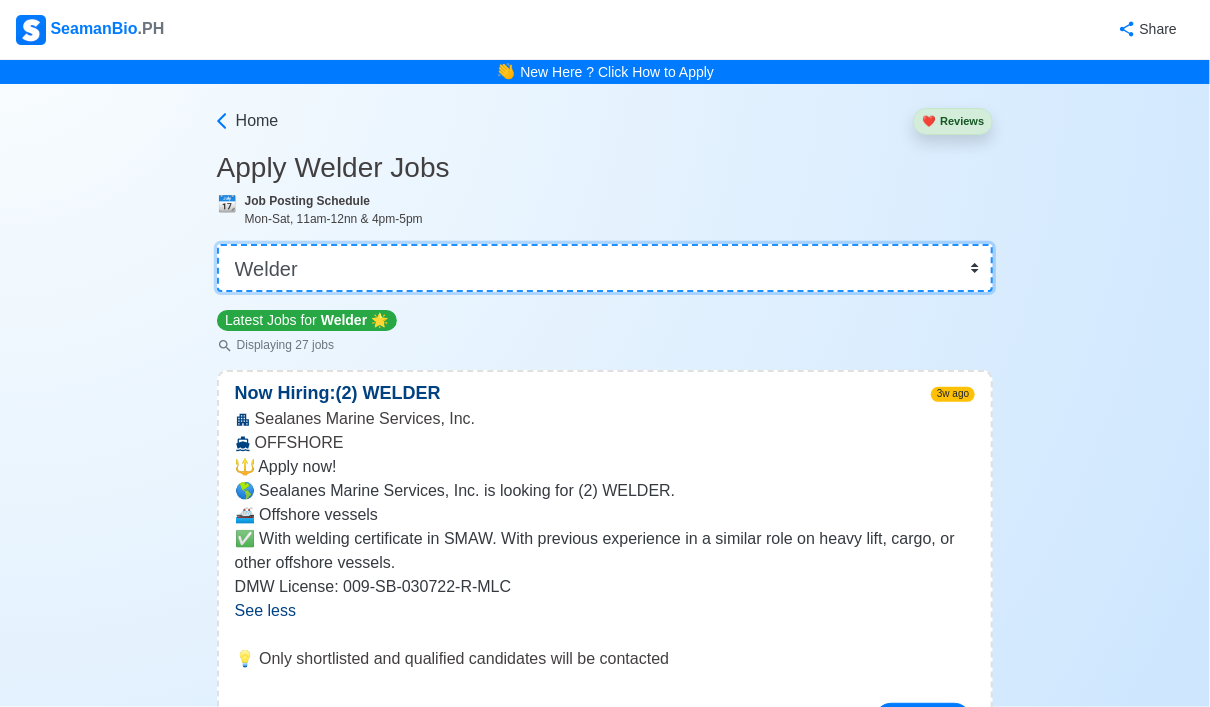 click on "👉 Select Rank or Position Master Chief Officer 2nd Officer 3rd Officer Junior Officer Chief Engineer 2nd Engineer 3rd Engineer 4th Engineer Gas Engineer Junior Engineer 1st Assistant Engineer 2nd Assistant Engineer 3rd Assistant Engineer ETO/ETR Electrician Electrical Engineer Oiler Fitter Welder Chief Cook Chef Cook Messman Wiper Rigger Ordinary Seaman Able Seaman Motorman Pumpman Bosun Cadet Reefer Mechanic Operator Repairman Painter Steward Waiter Others" at bounding box center (605, 268) 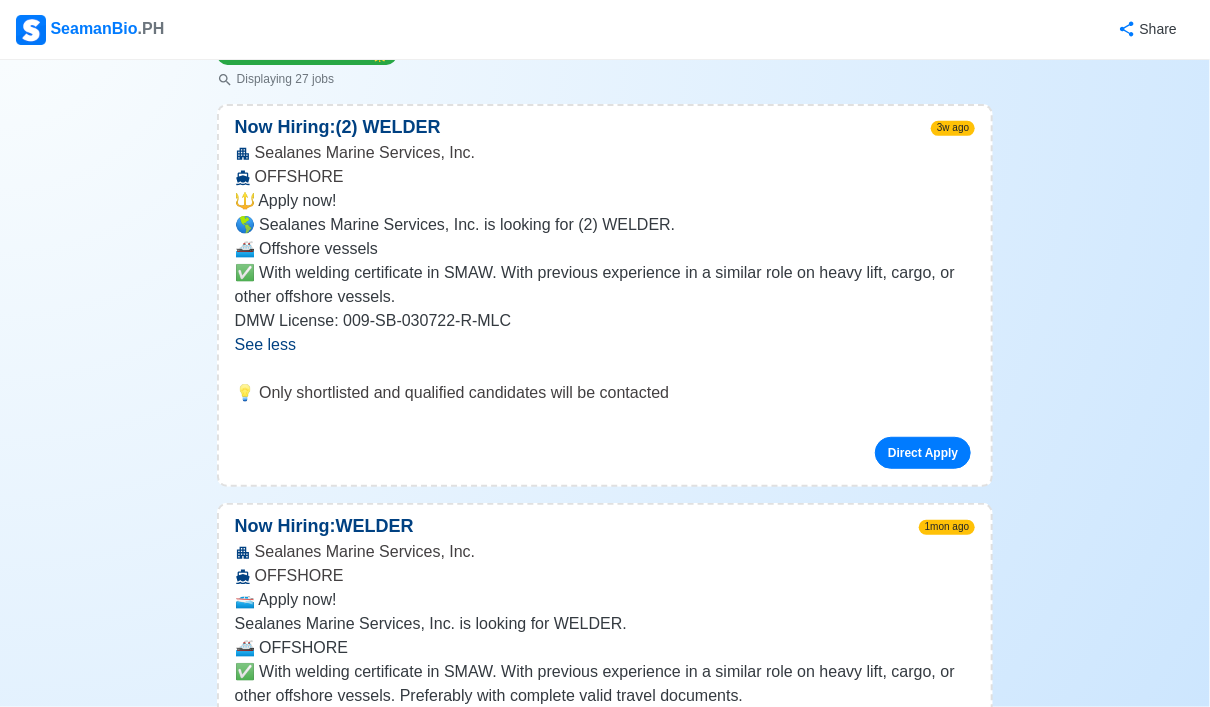 scroll, scrollTop: 0, scrollLeft: 0, axis: both 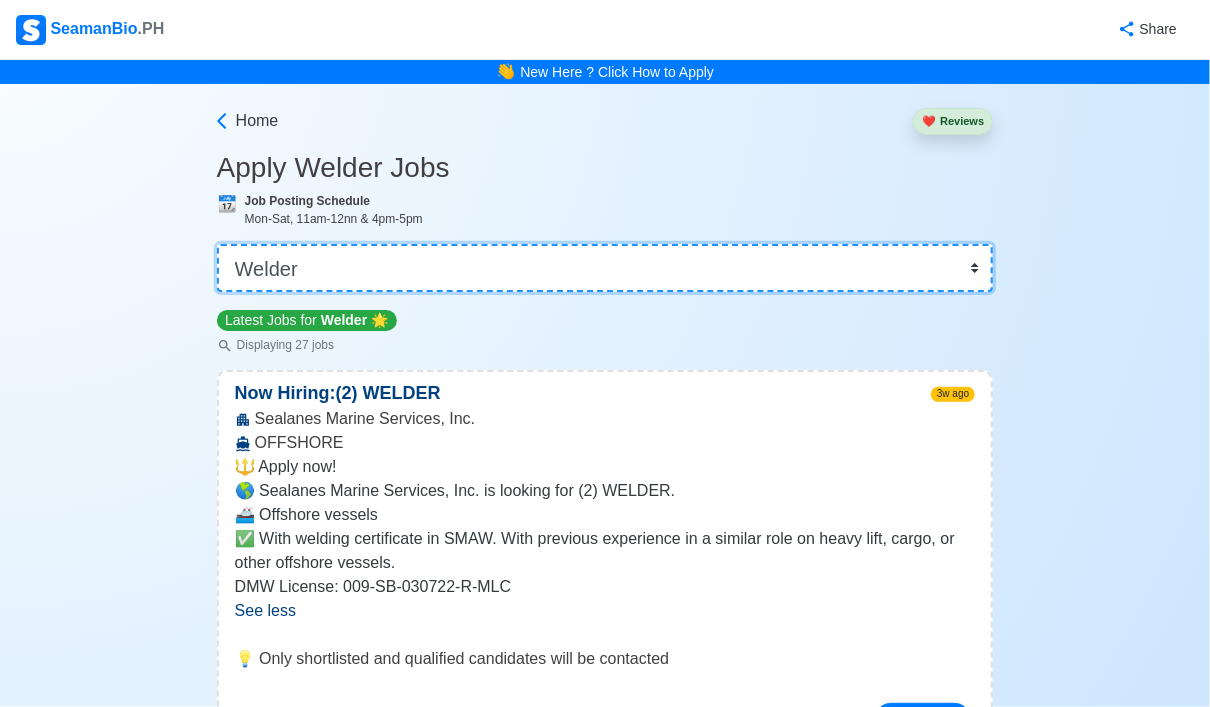 click on "👉 Select Rank or Position Master Chief Officer 2nd Officer 3rd Officer Junior Officer Chief Engineer 2nd Engineer 3rd Engineer 4th Engineer Gas Engineer Junior Engineer 1st Assistant Engineer 2nd Assistant Engineer 3rd Assistant Engineer ETO/ETR Electrician Electrical Engineer Oiler Fitter Welder Chief Cook Chef Cook Messman Wiper Rigger Ordinary Seaman Able Seaman Motorman Pumpman Bosun Cadet Reefer Mechanic Operator Repairman Painter Steward Waiter Others" at bounding box center (605, 268) 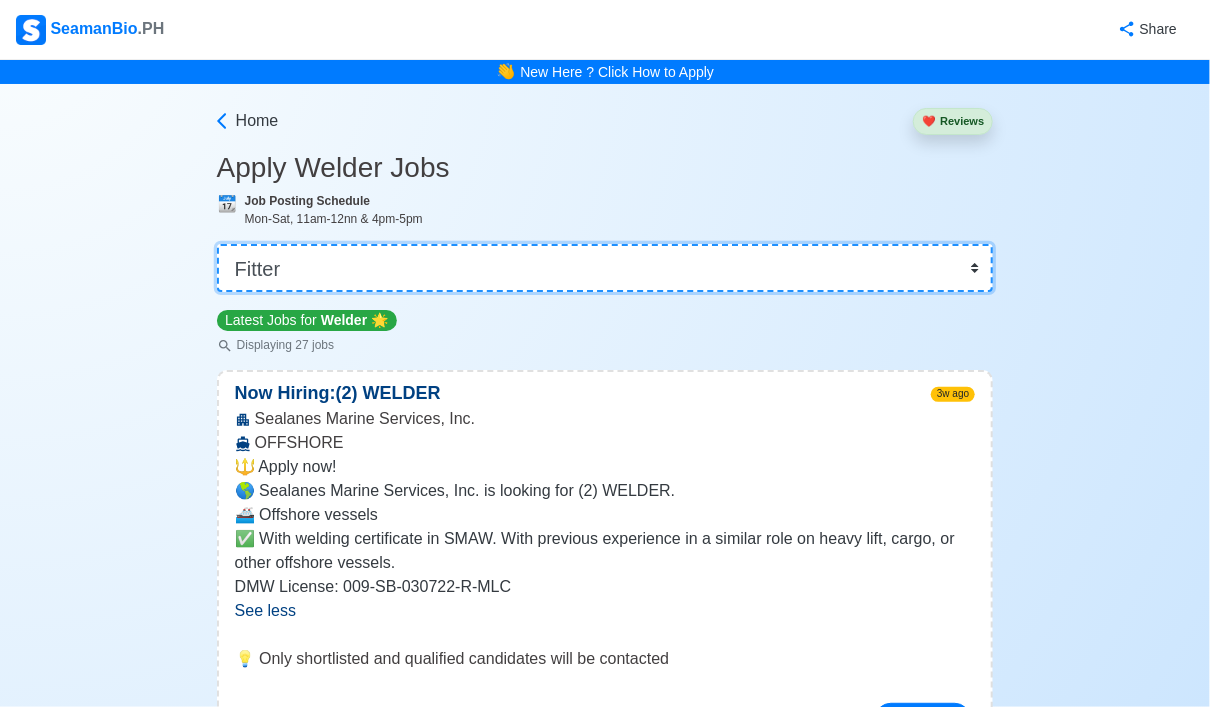 click on "👉 Select Rank or Position Master Chief Officer 2nd Officer 3rd Officer Junior Officer Chief Engineer 2nd Engineer 3rd Engineer 4th Engineer Gas Engineer Junior Engineer 1st Assistant Engineer 2nd Assistant Engineer 3rd Assistant Engineer ETO/ETR Electrician Electrical Engineer Oiler Fitter Welder Chief Cook Chef Cook Messman Wiper Rigger Ordinary Seaman Able Seaman Motorman Pumpman Bosun Cadet Reefer Mechanic Operator Repairman Painter Steward Waiter Others" at bounding box center [605, 268] 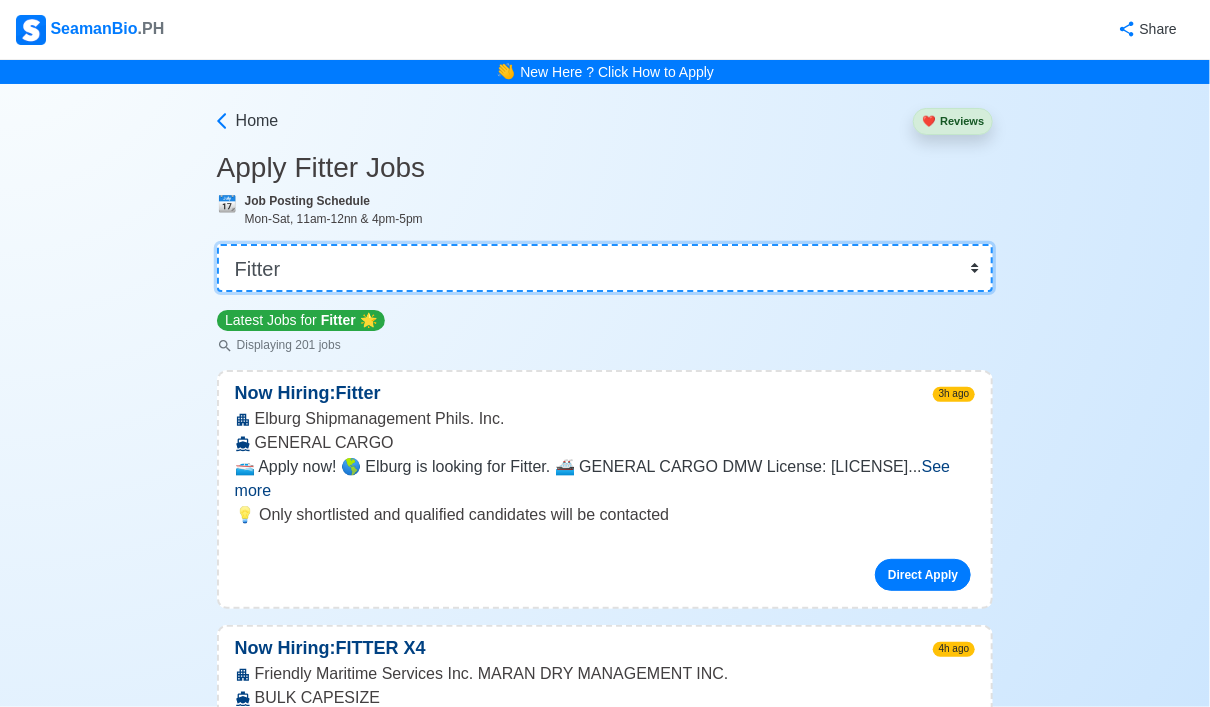 scroll, scrollTop: 133, scrollLeft: 0, axis: vertical 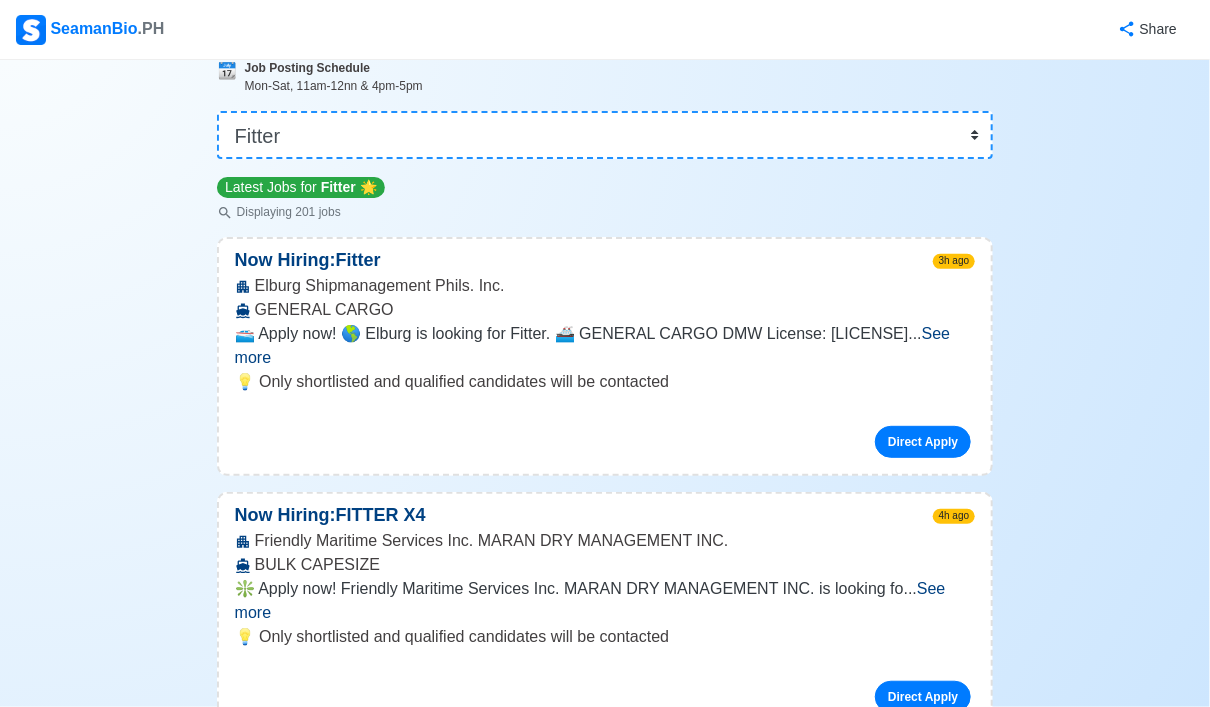 click on "💡 Only shortlisted and qualified candidates will be contacted" at bounding box center (605, 382) 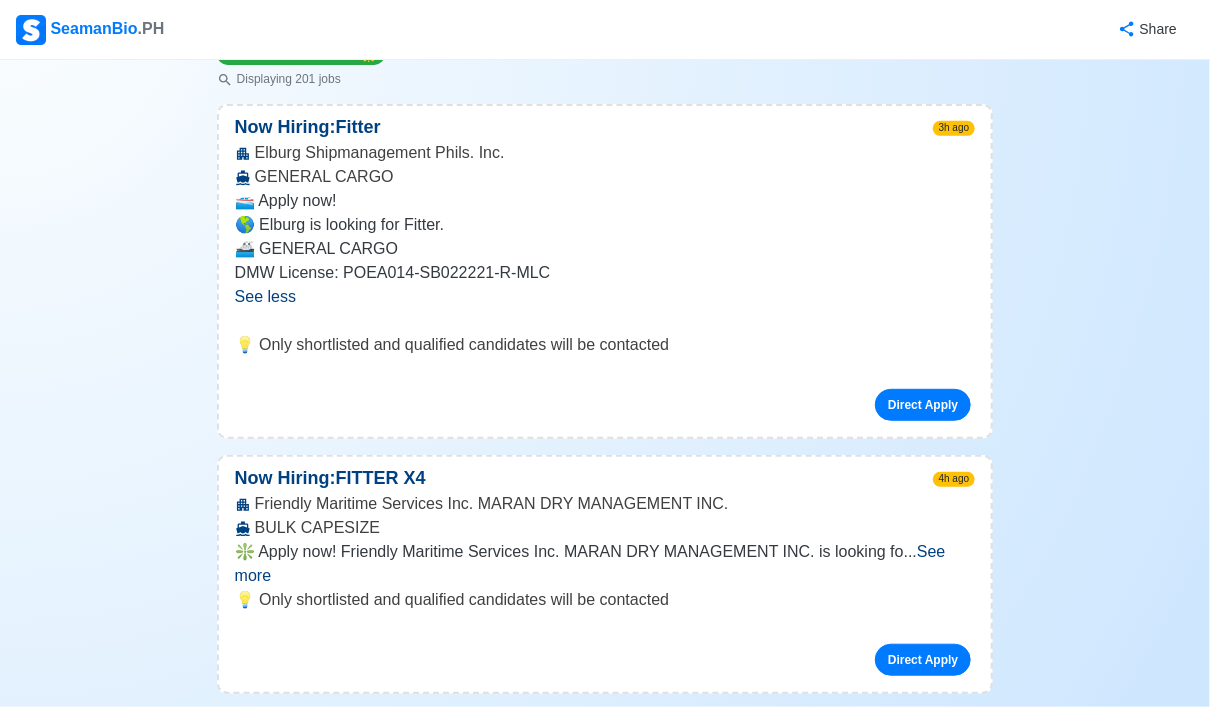 scroll, scrollTop: 400, scrollLeft: 0, axis: vertical 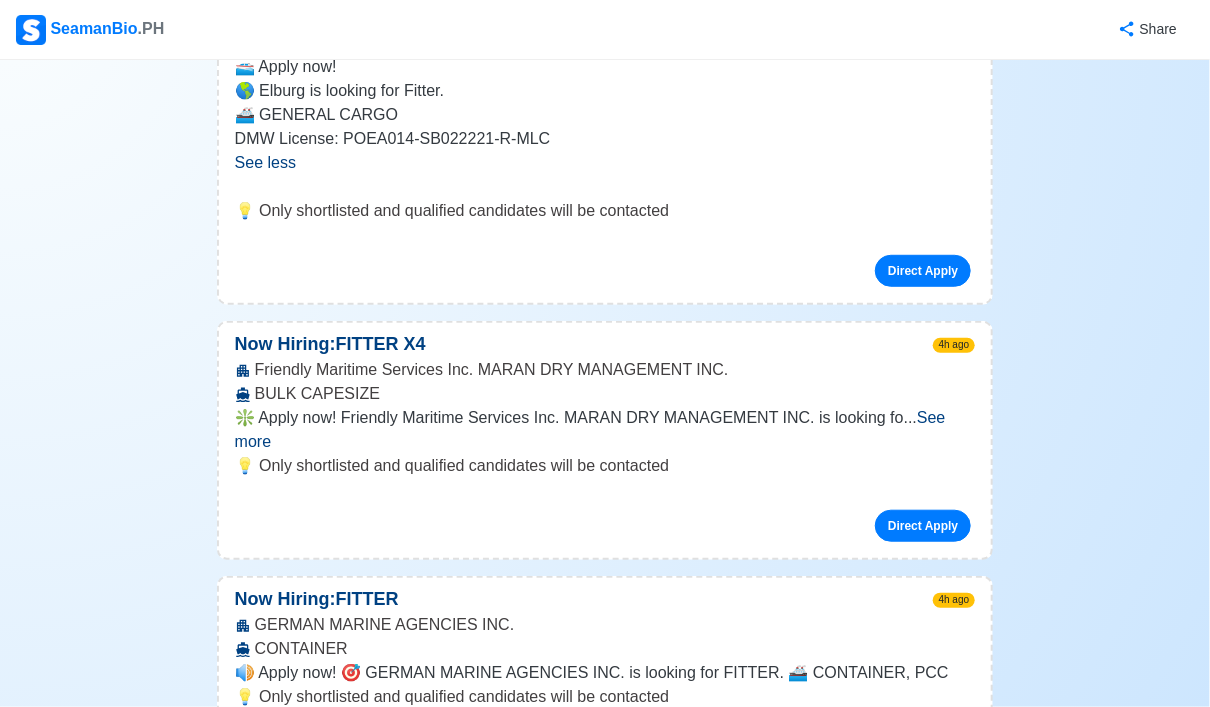 click on "See more" at bounding box center (590, 429) 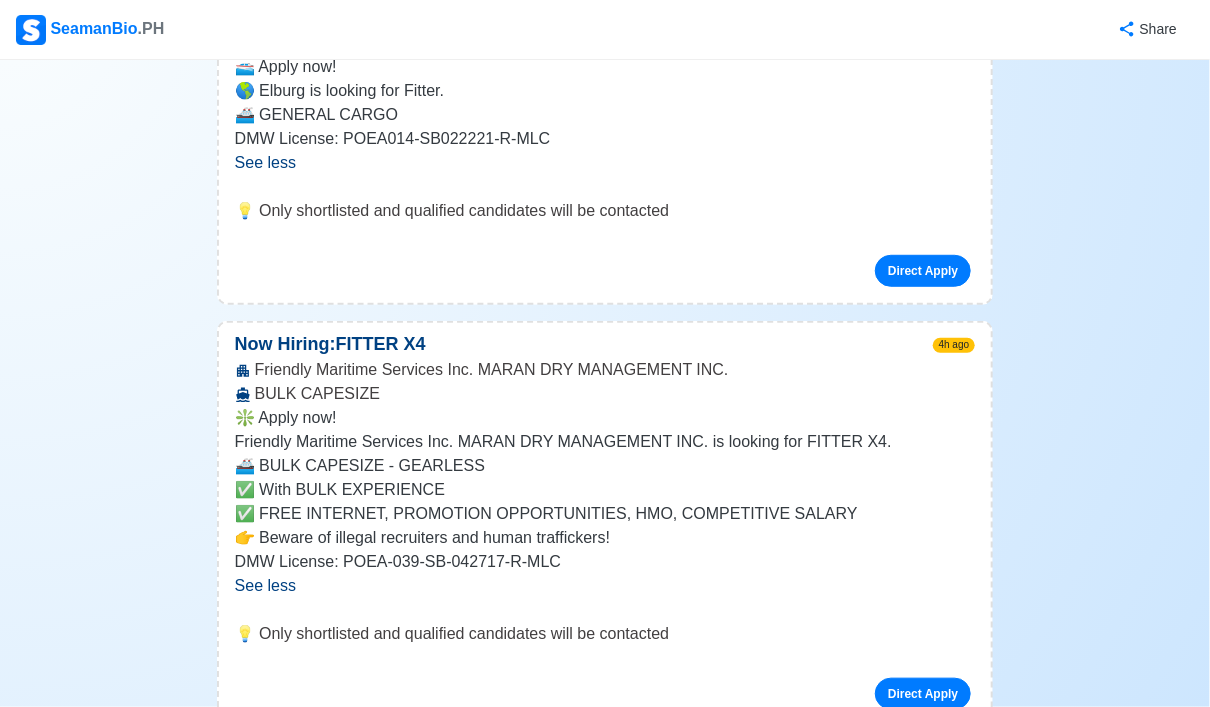 scroll, scrollTop: 533, scrollLeft: 0, axis: vertical 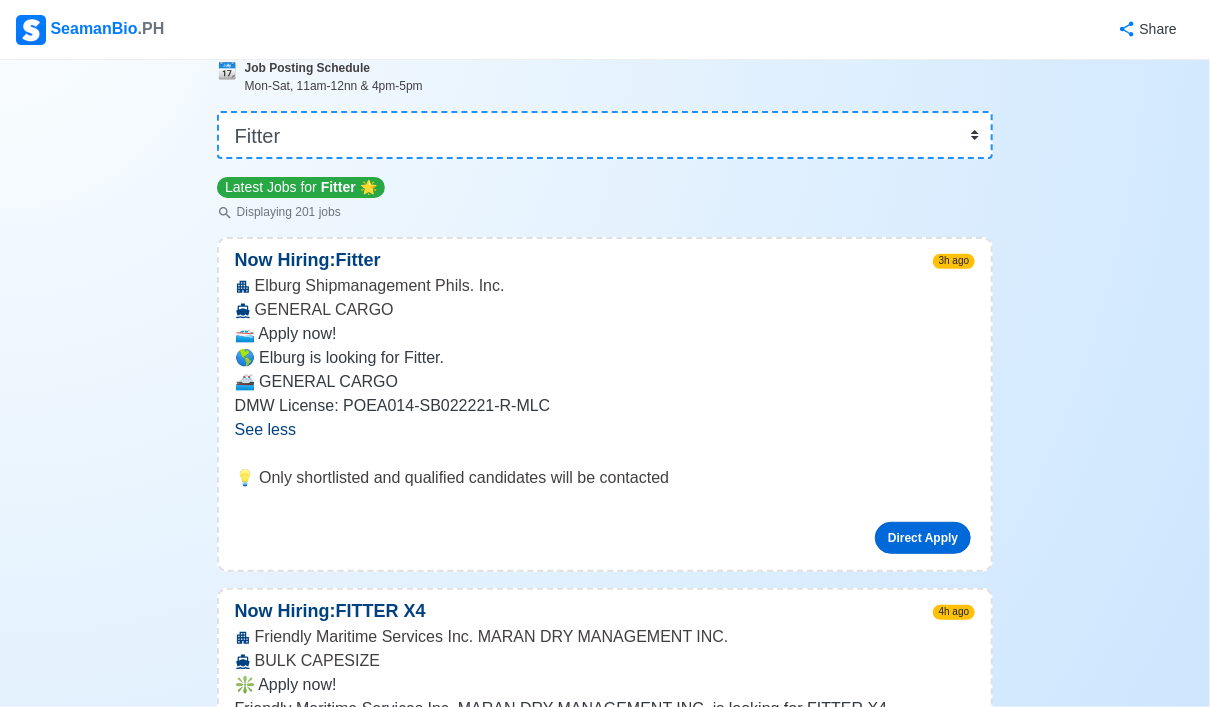 click on "Direct Apply" at bounding box center [923, 538] 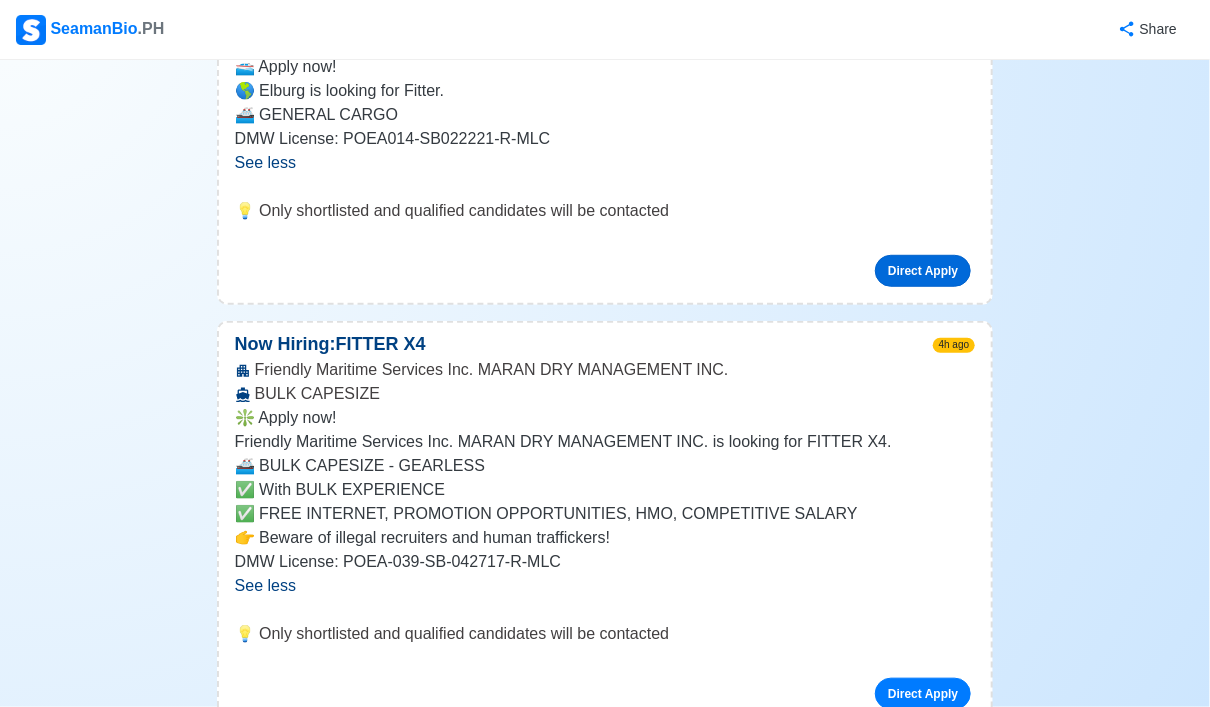 scroll, scrollTop: 533, scrollLeft: 0, axis: vertical 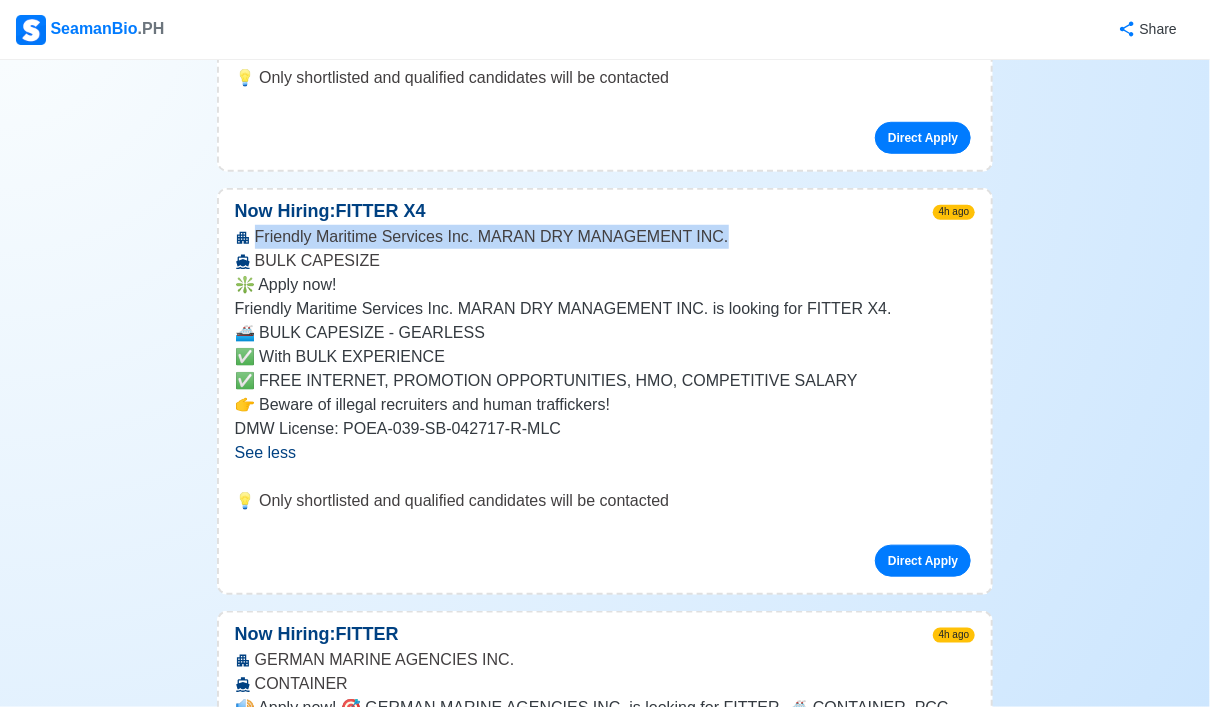 drag, startPoint x: 725, startPoint y: 236, endPoint x: 249, endPoint y: 241, distance: 476.02625 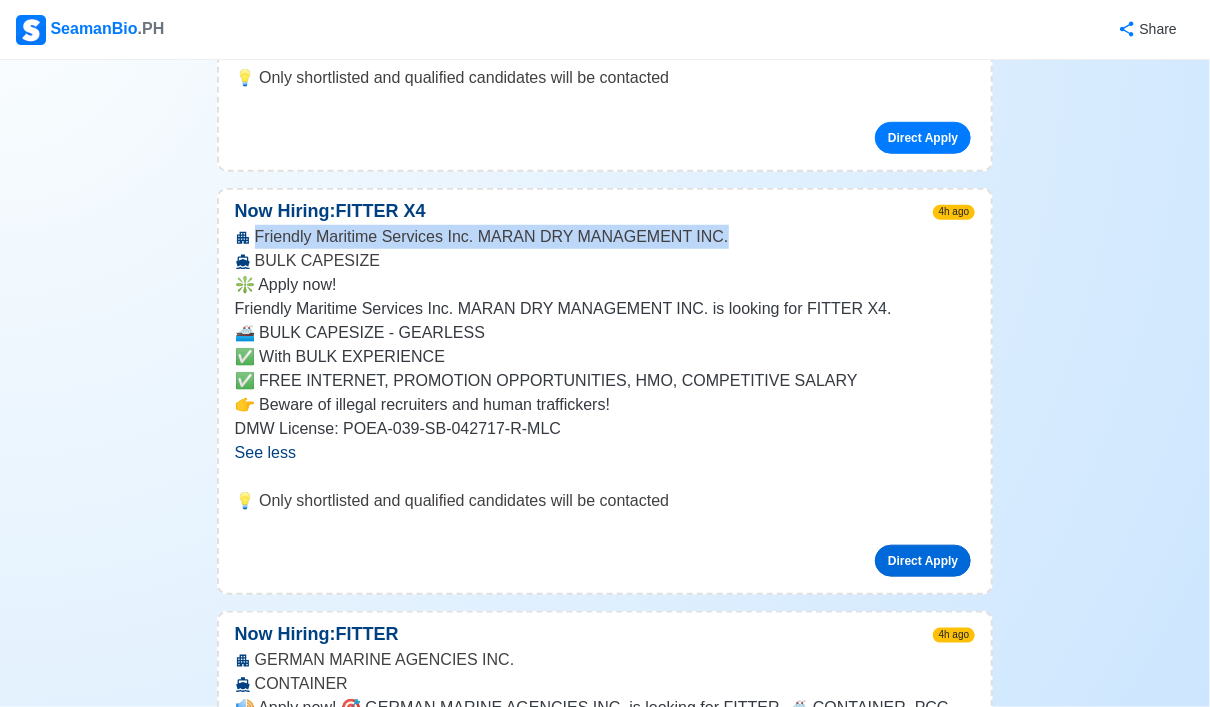 click on "Direct Apply" at bounding box center (923, 561) 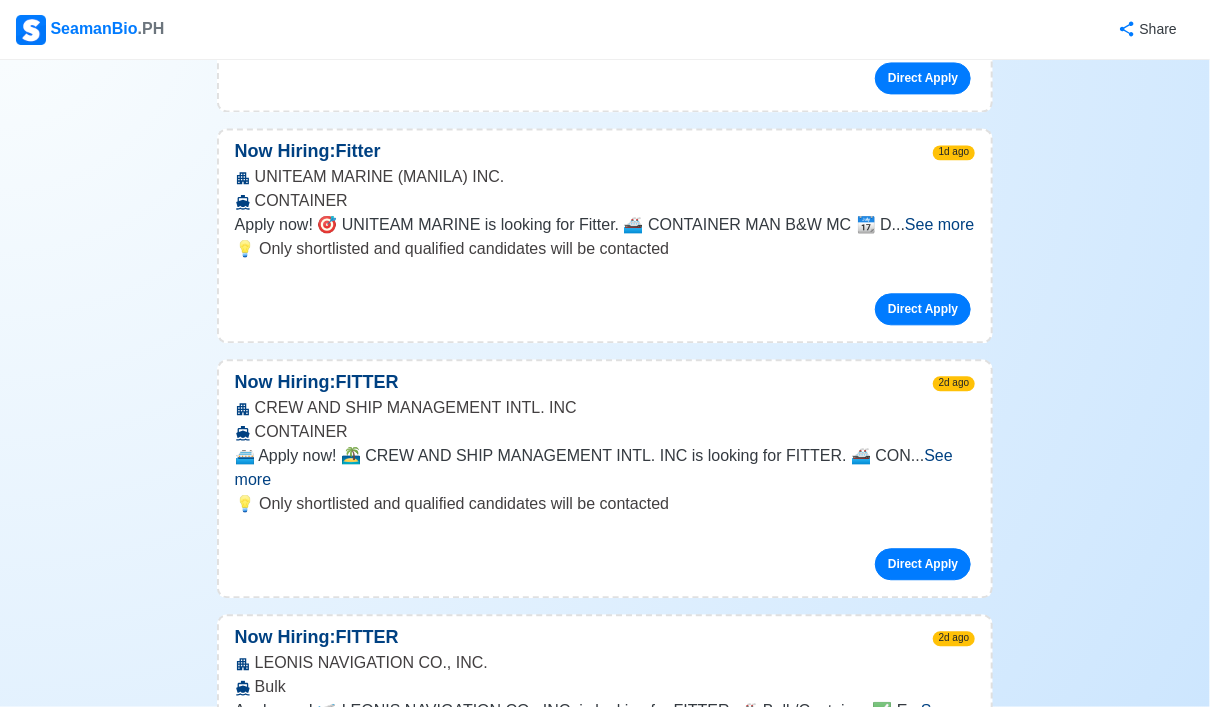 scroll, scrollTop: 1866, scrollLeft: 0, axis: vertical 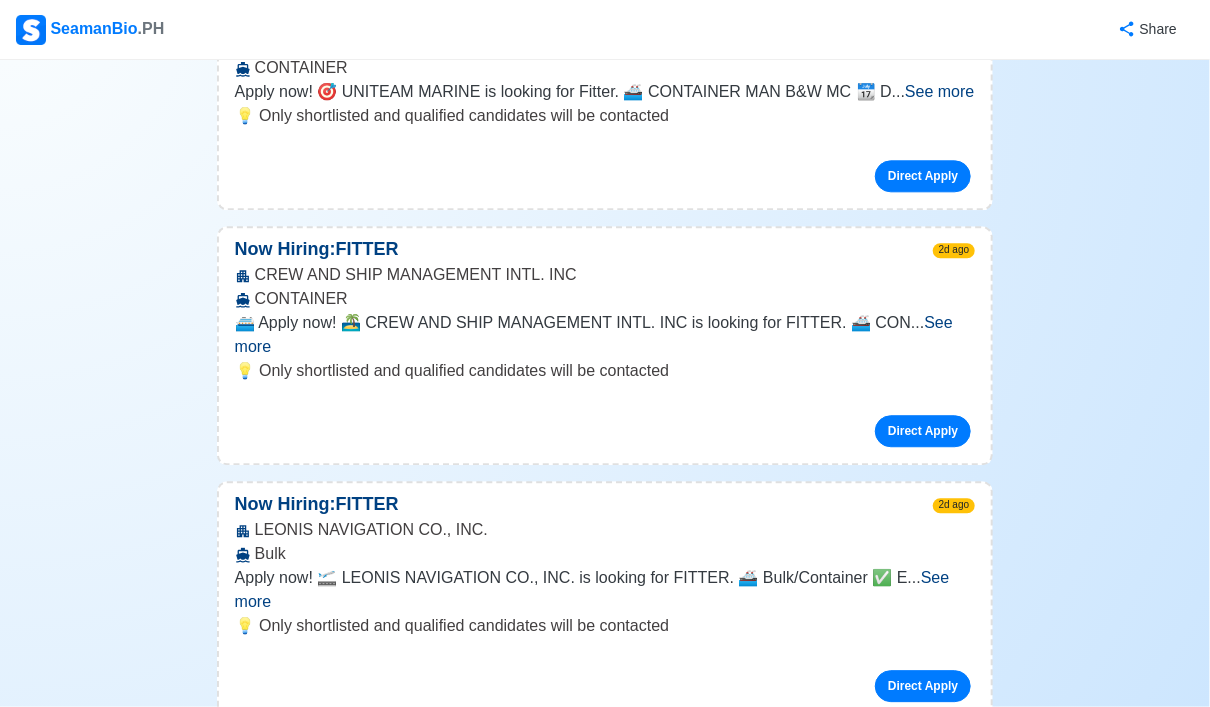 click on "See more" at bounding box center (592, 589) 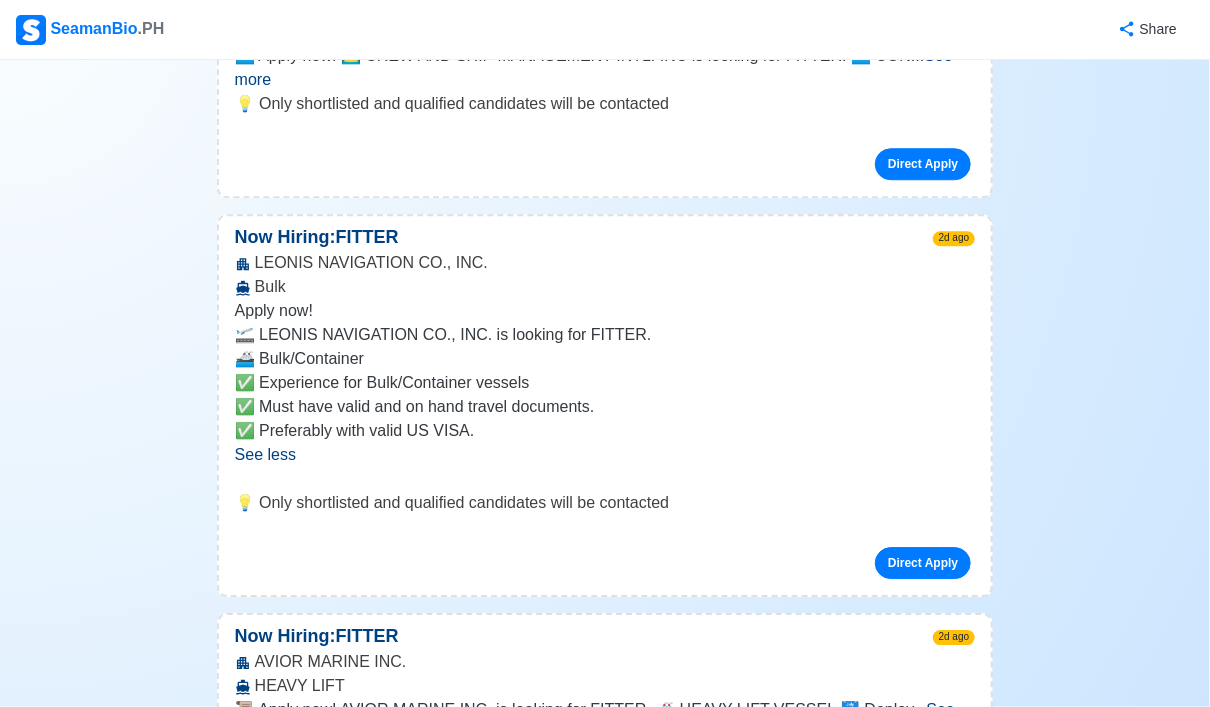 scroll, scrollTop: 2266, scrollLeft: 0, axis: vertical 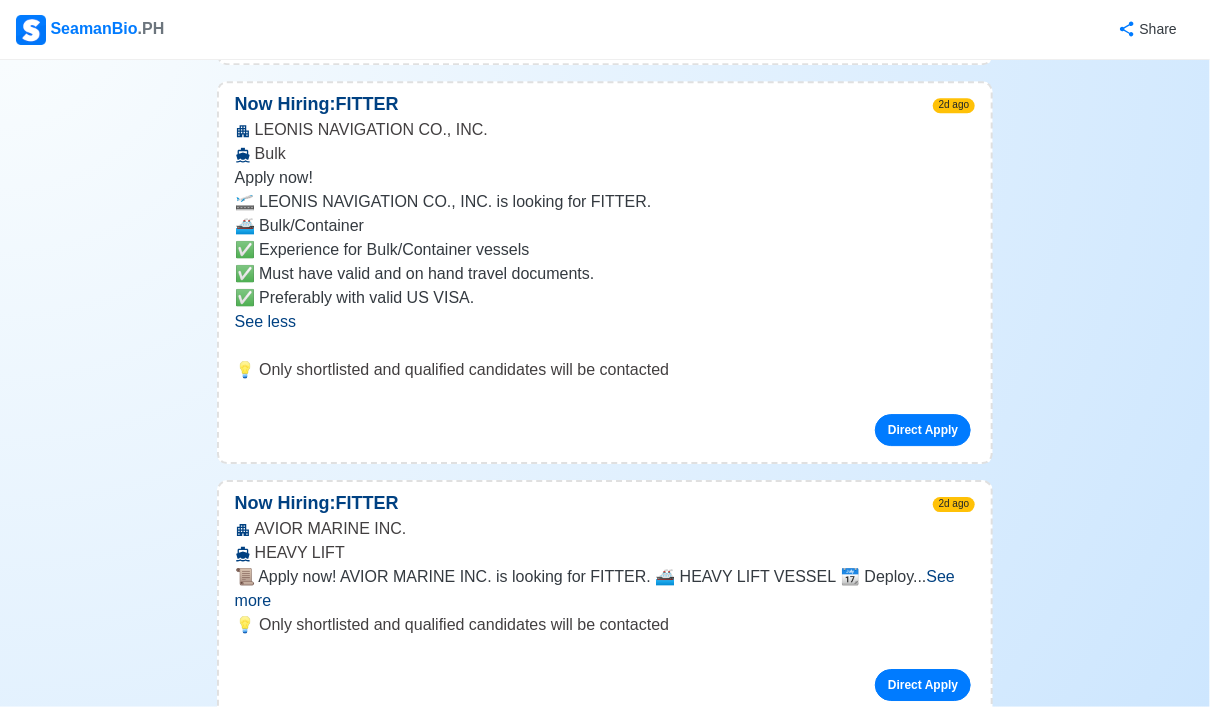 click on "See more" at bounding box center [595, 588] 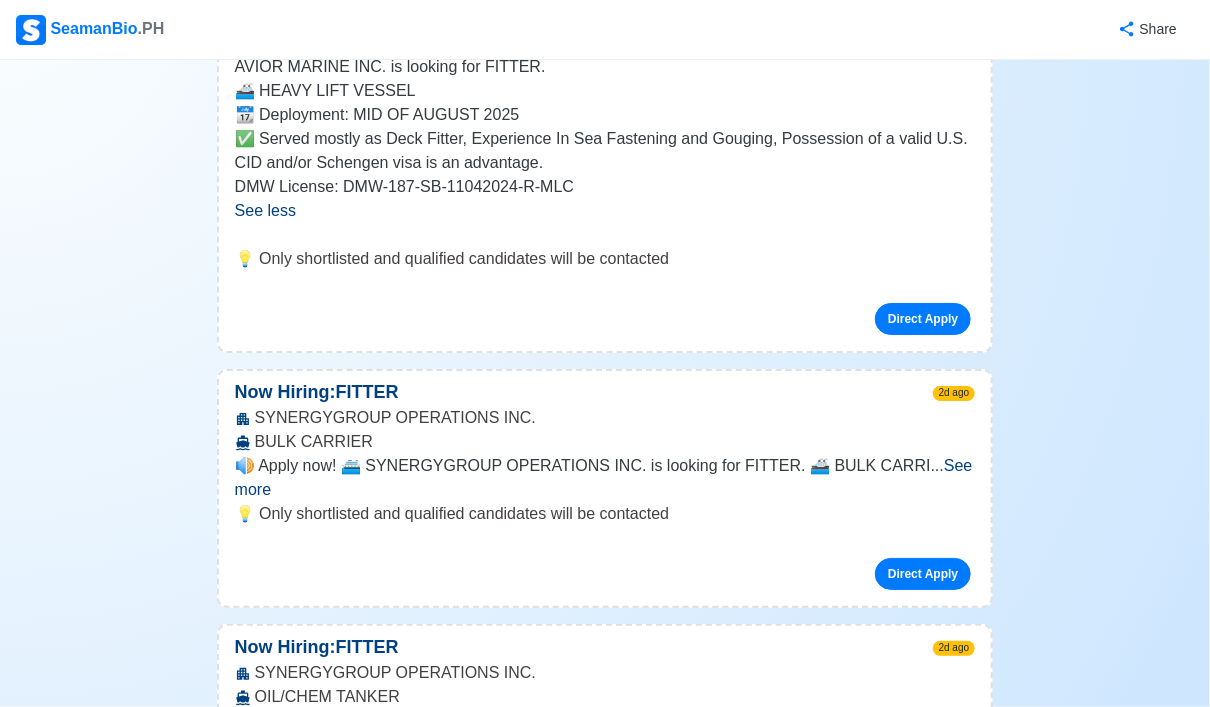 scroll, scrollTop: 2933, scrollLeft: 0, axis: vertical 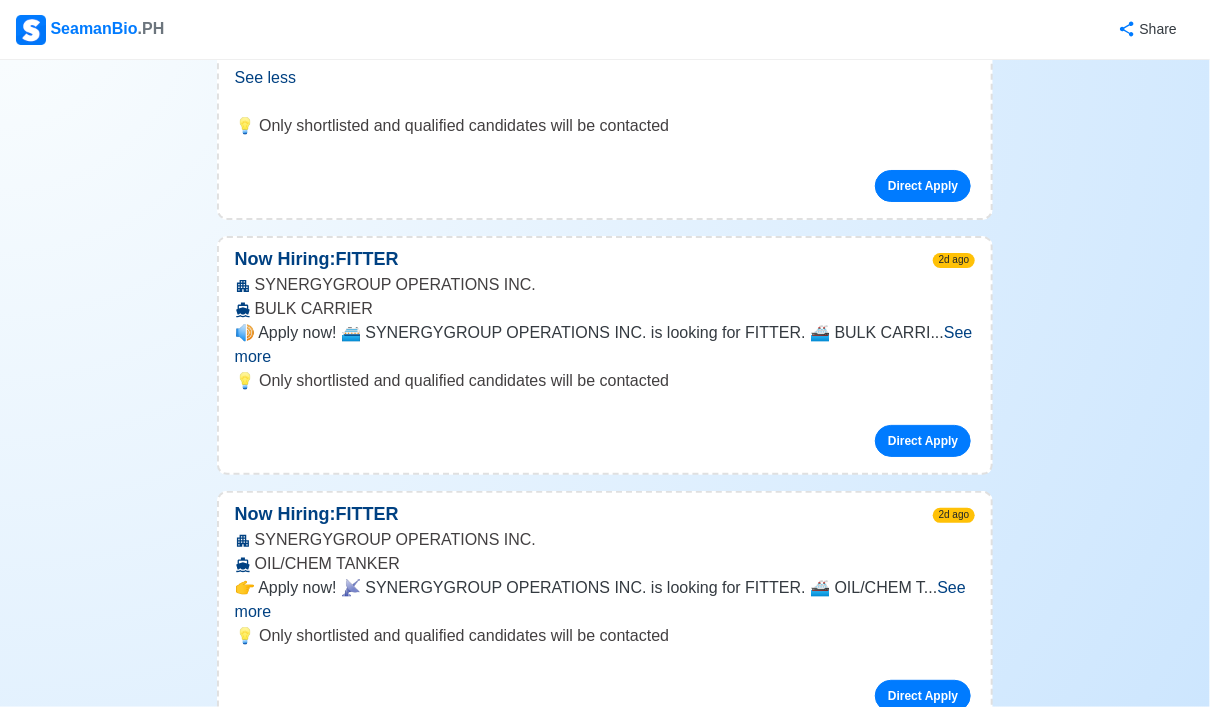 click on "See more" at bounding box center [604, 344] 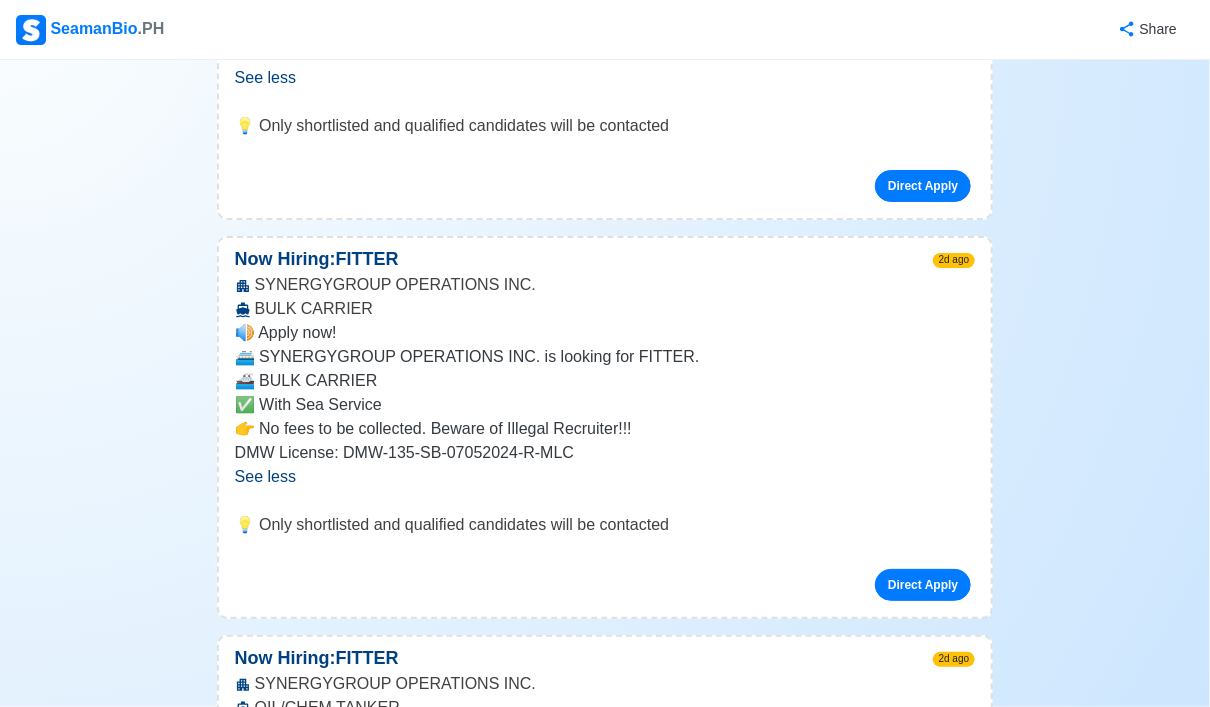 scroll, scrollTop: 3200, scrollLeft: 0, axis: vertical 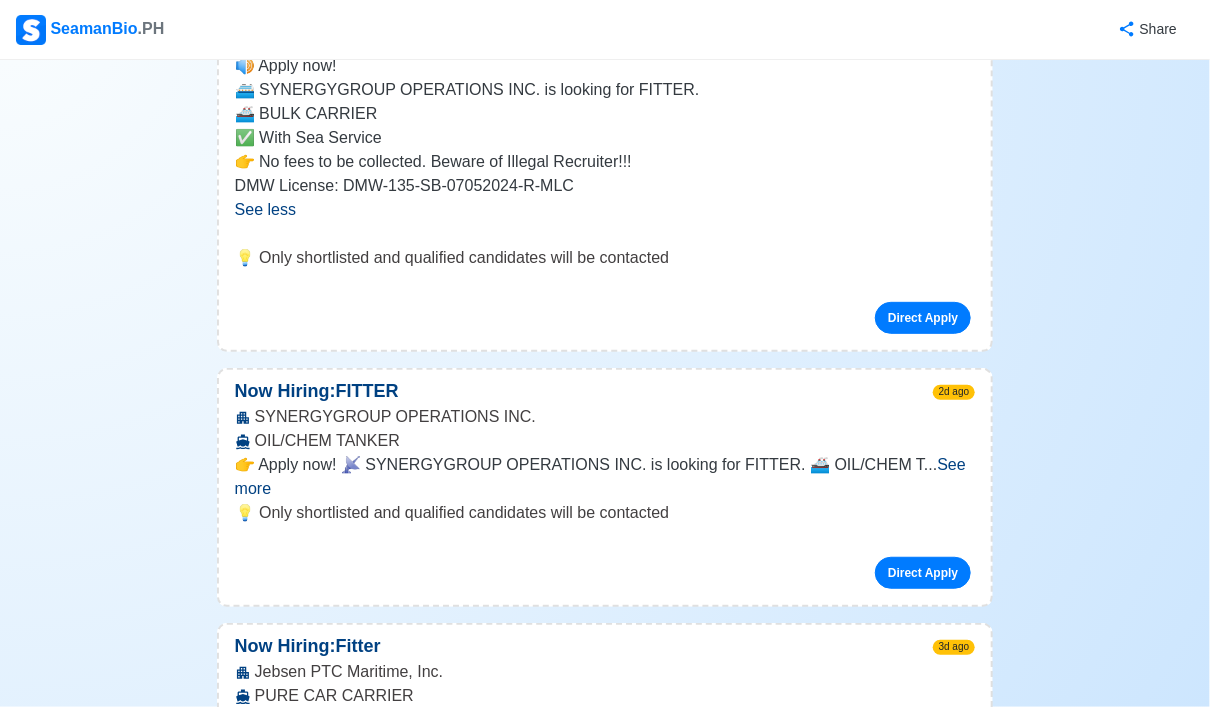click on "See more" at bounding box center [600, 476] 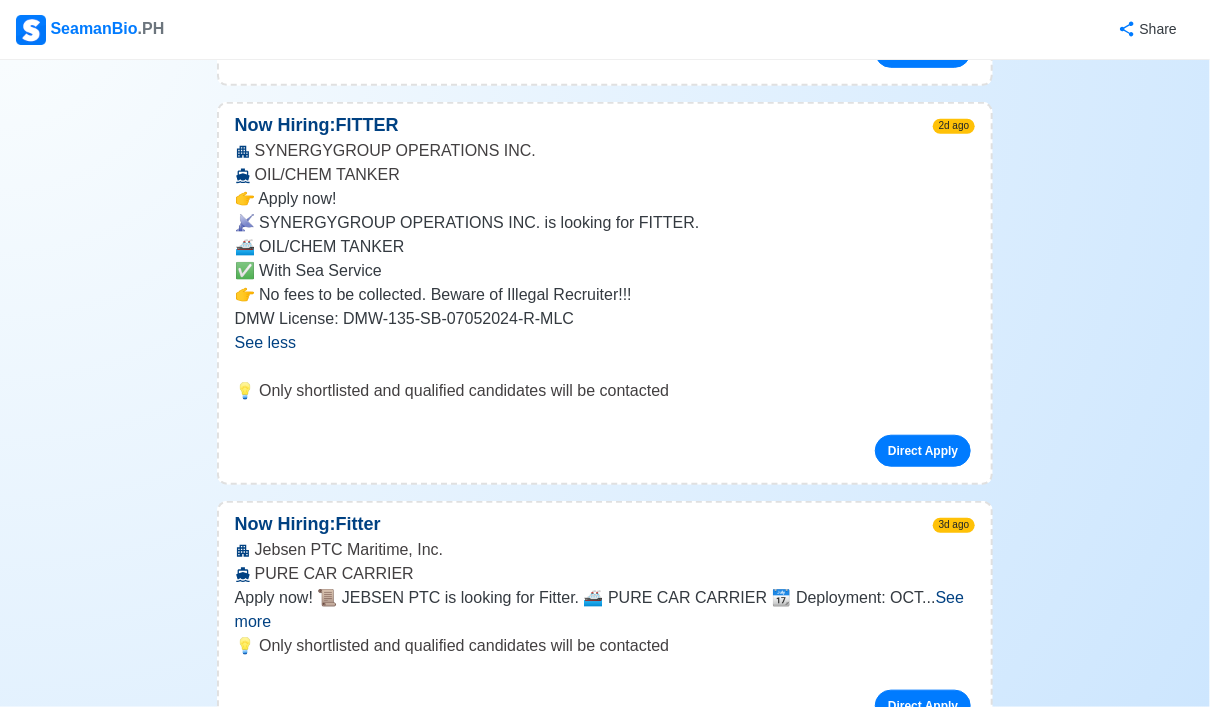 scroll, scrollTop: 3600, scrollLeft: 0, axis: vertical 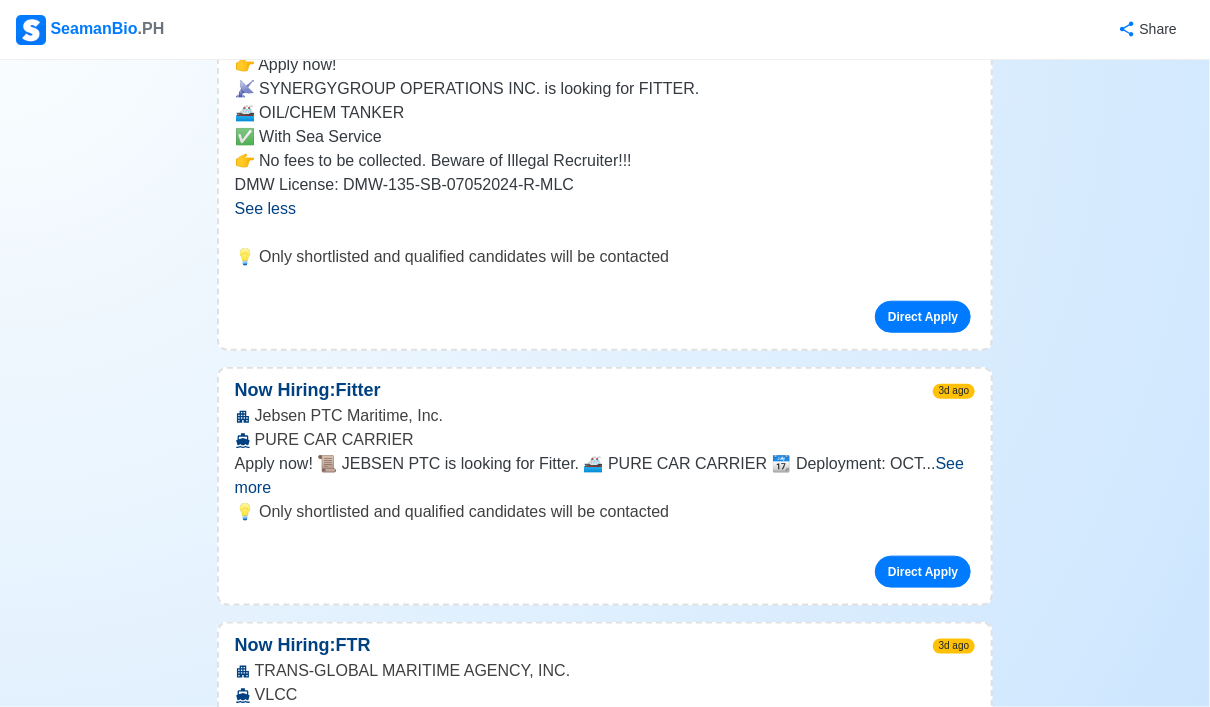 click on "See more" at bounding box center (600, 475) 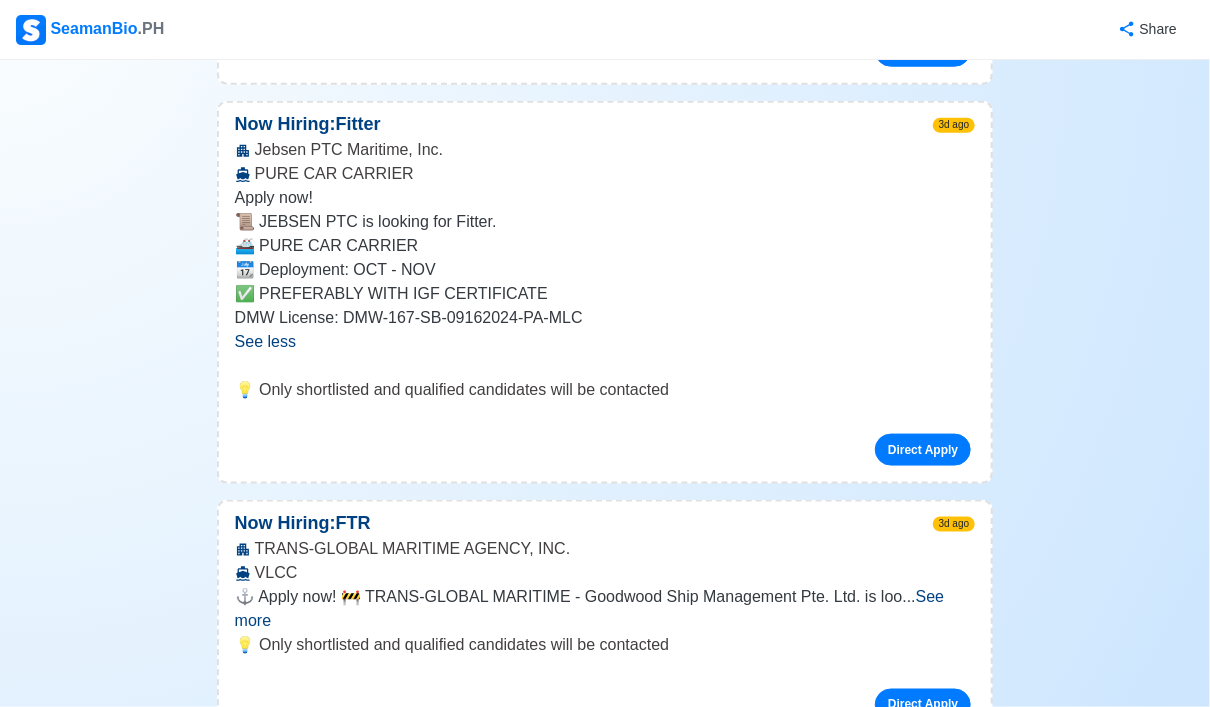 scroll, scrollTop: 4000, scrollLeft: 0, axis: vertical 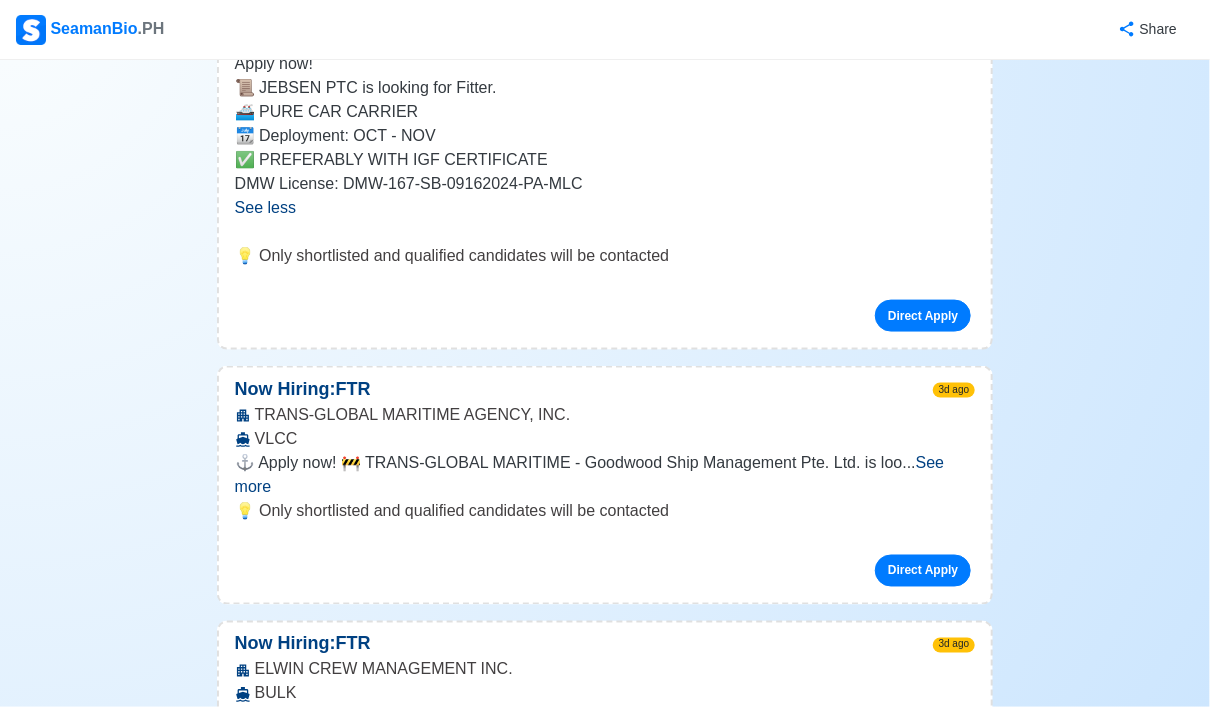 click on "See more" at bounding box center [590, 474] 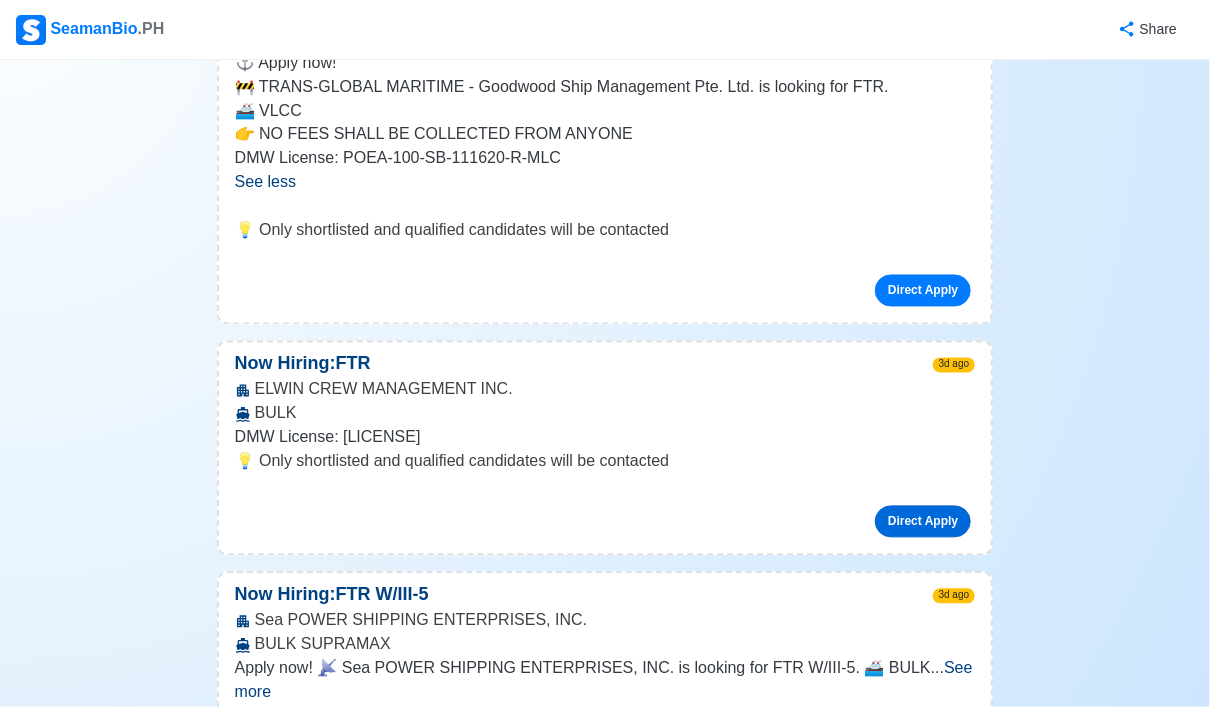 scroll, scrollTop: 4533, scrollLeft: 0, axis: vertical 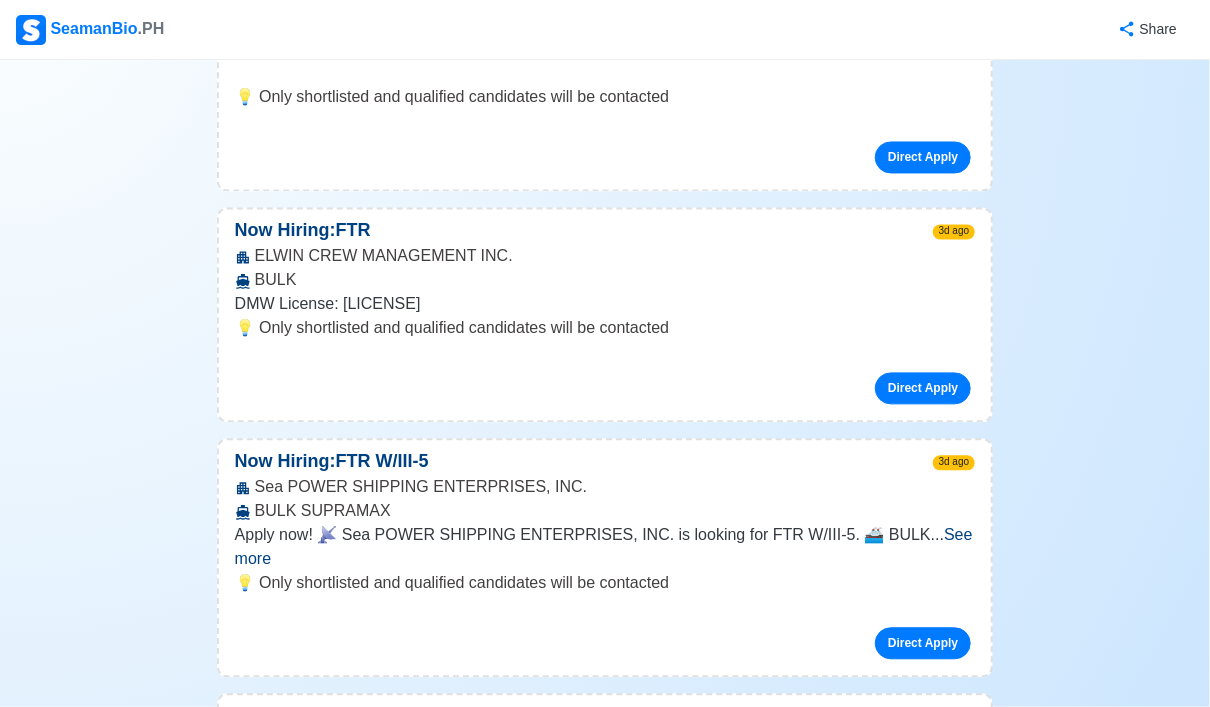 click on "See more" at bounding box center [604, 547] 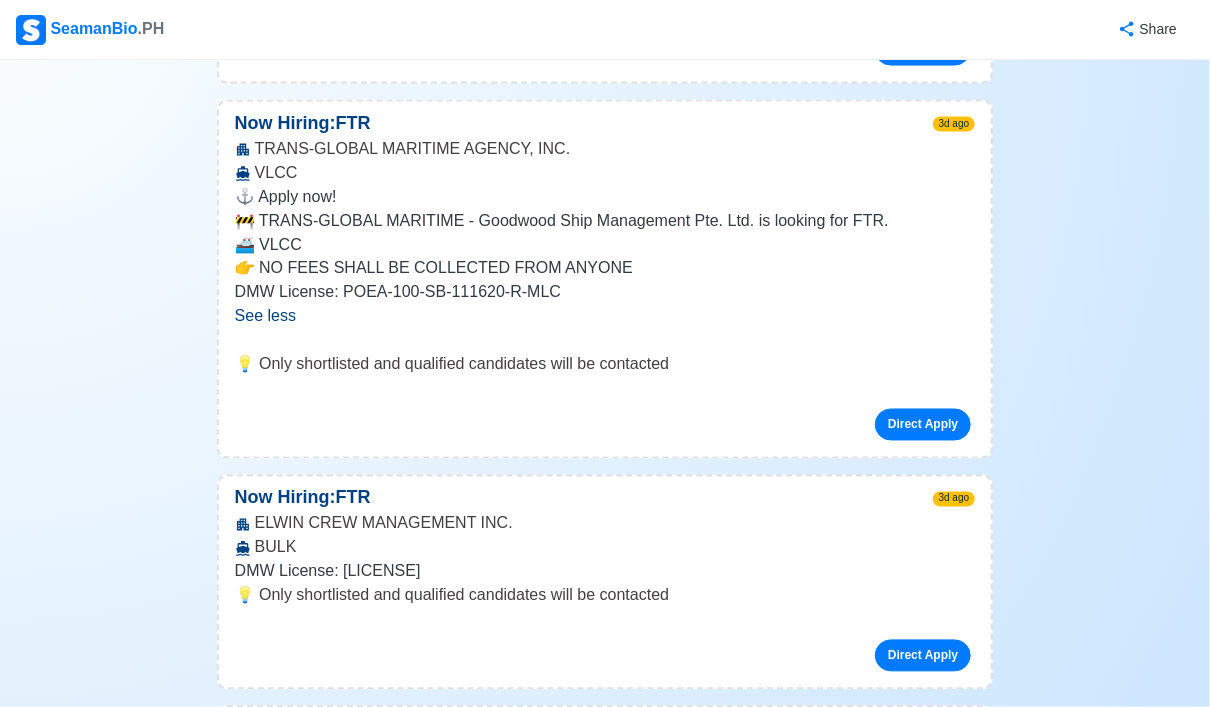 scroll, scrollTop: 4400, scrollLeft: 0, axis: vertical 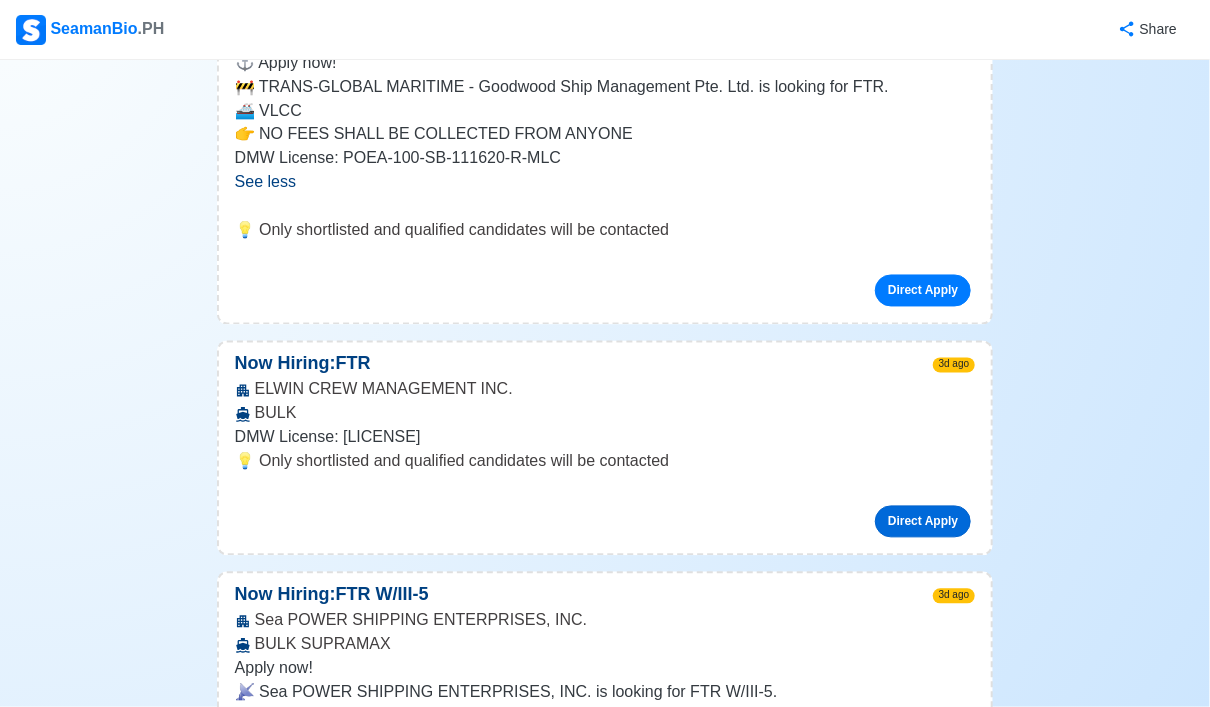click on "Direct Apply" at bounding box center (923, 522) 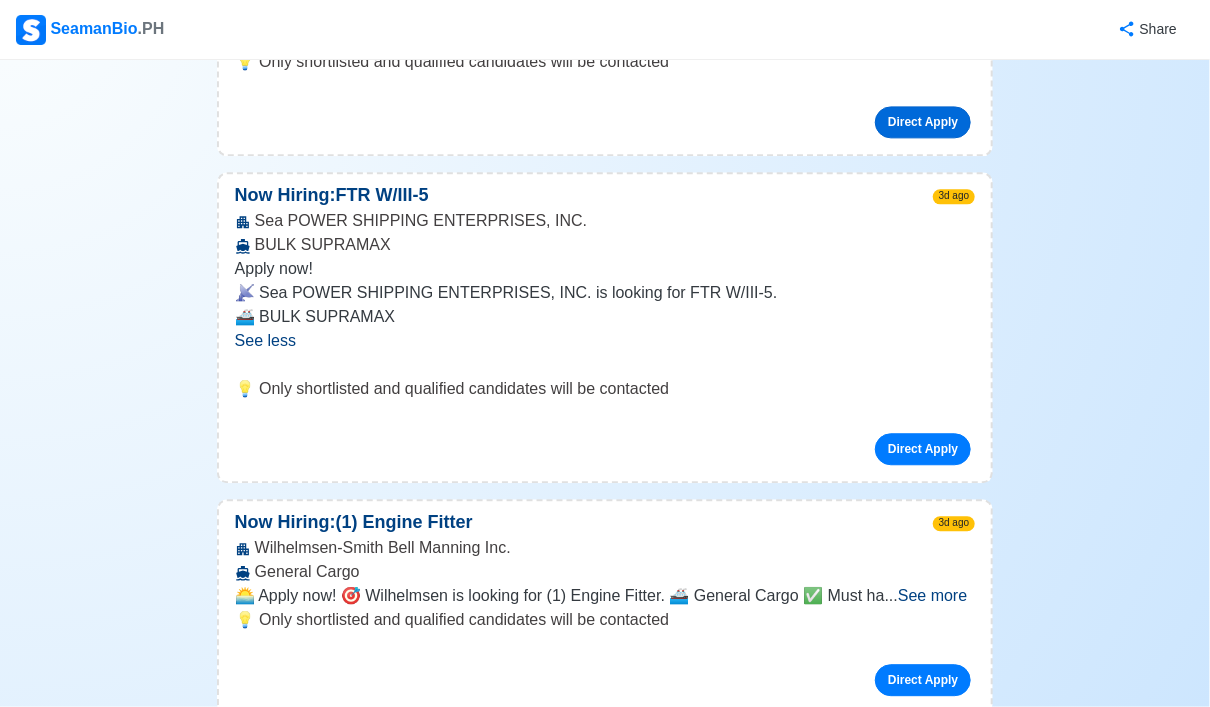 scroll, scrollTop: 5066, scrollLeft: 0, axis: vertical 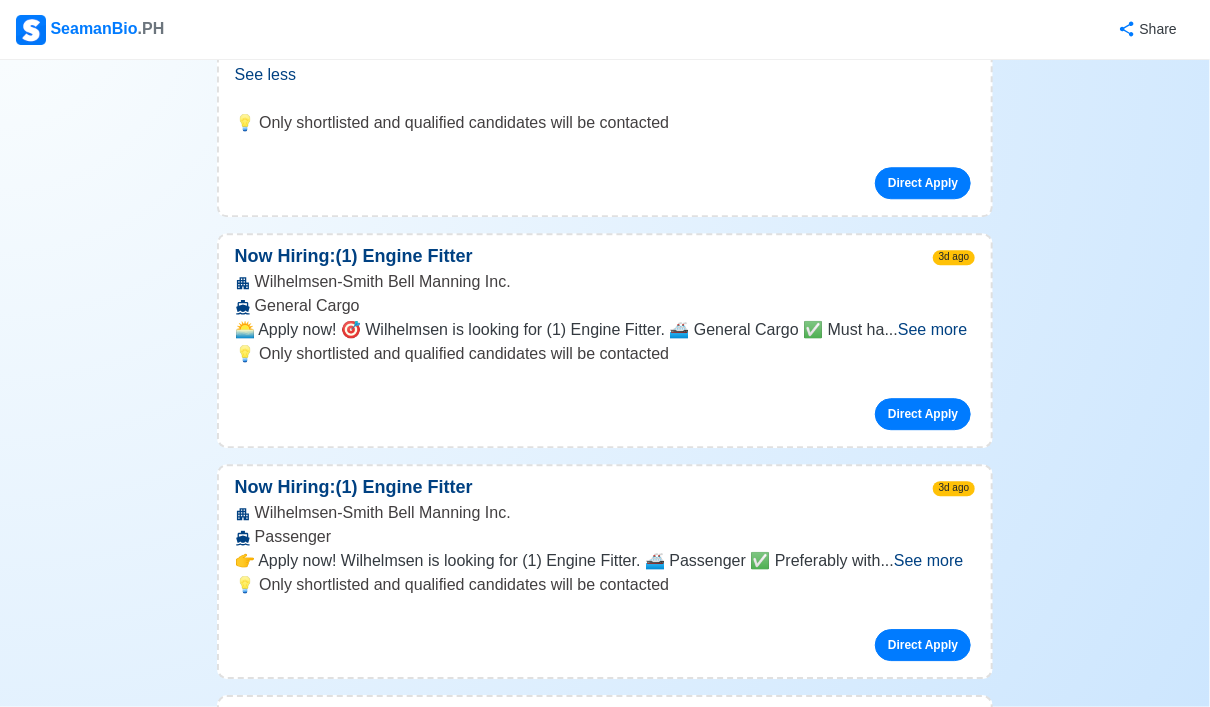 click on "See more" at bounding box center [932, 329] 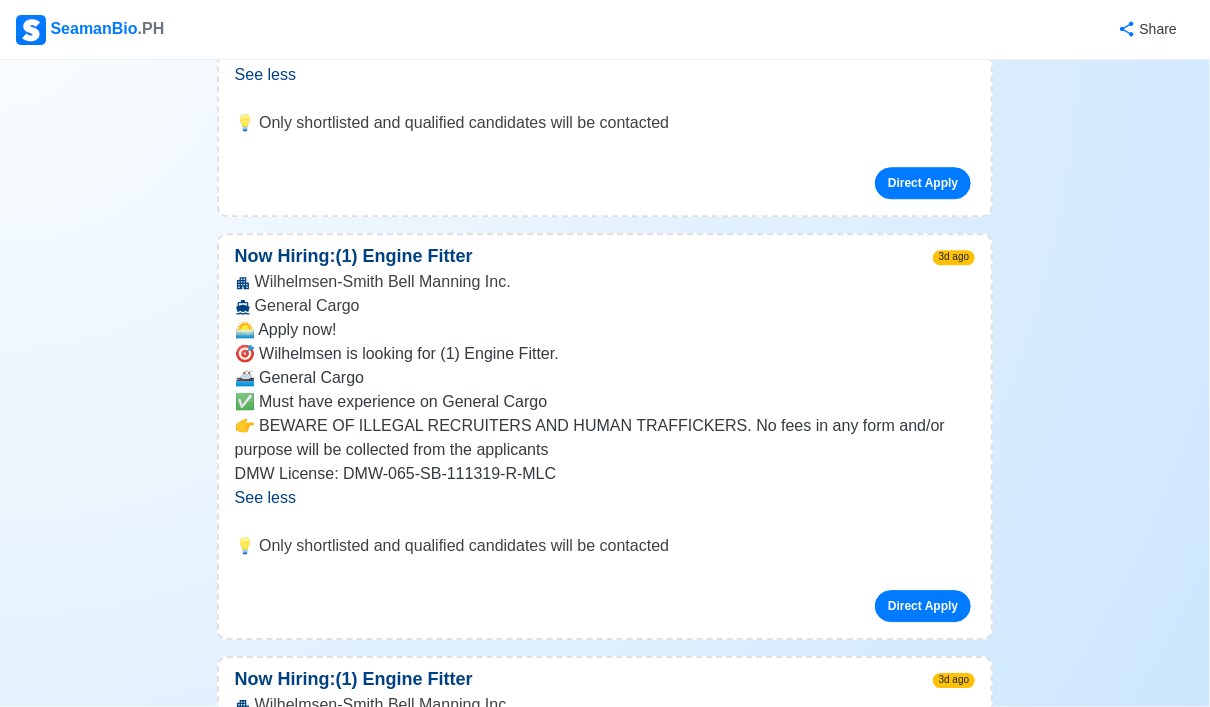 scroll, scrollTop: 5200, scrollLeft: 0, axis: vertical 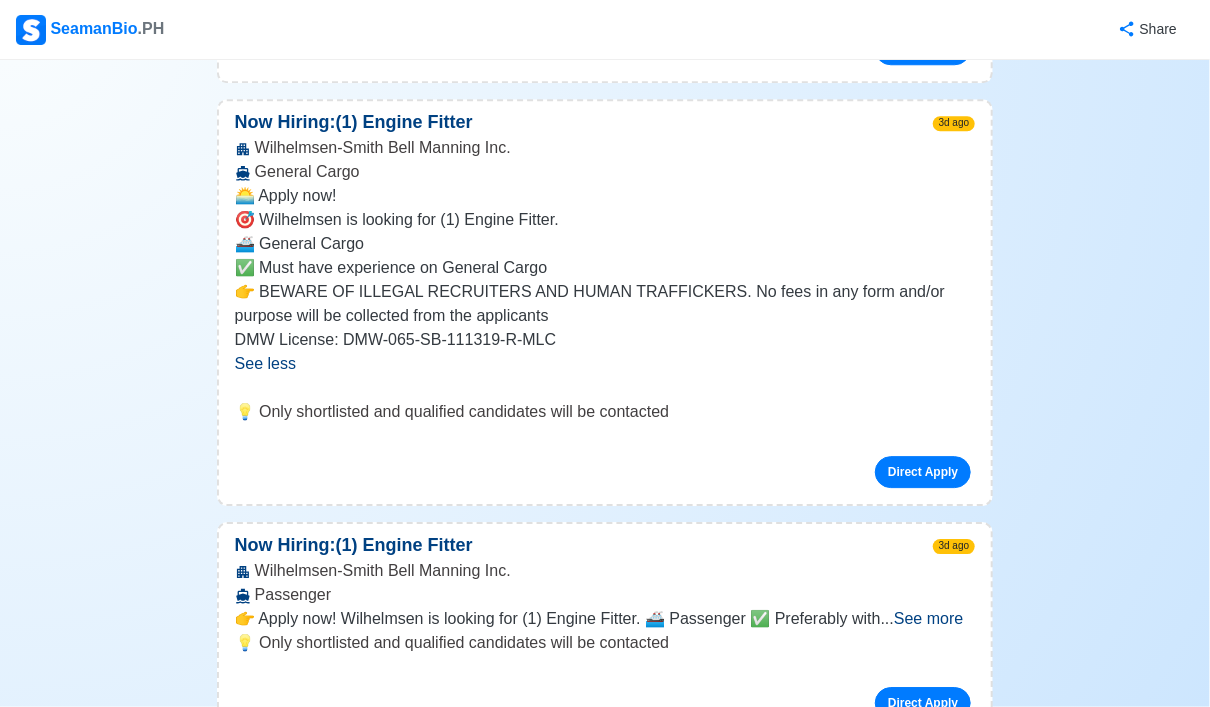 click on "See more" at bounding box center [928, 618] 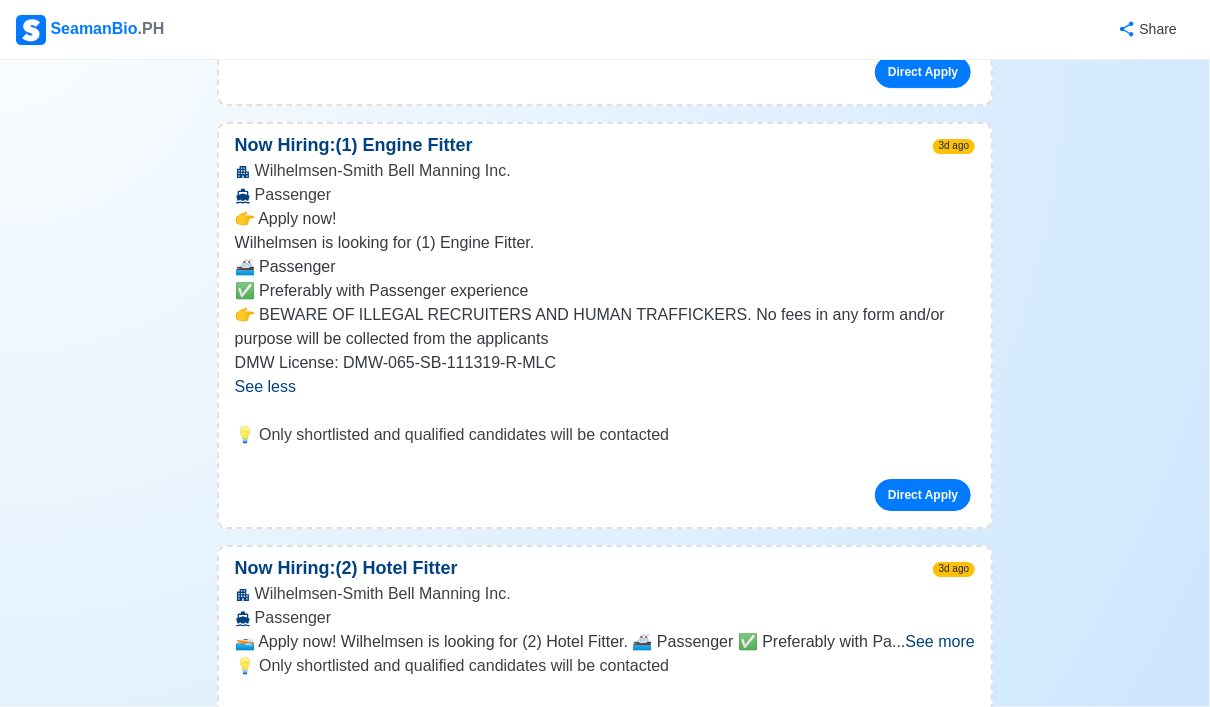 scroll, scrollTop: 5733, scrollLeft: 0, axis: vertical 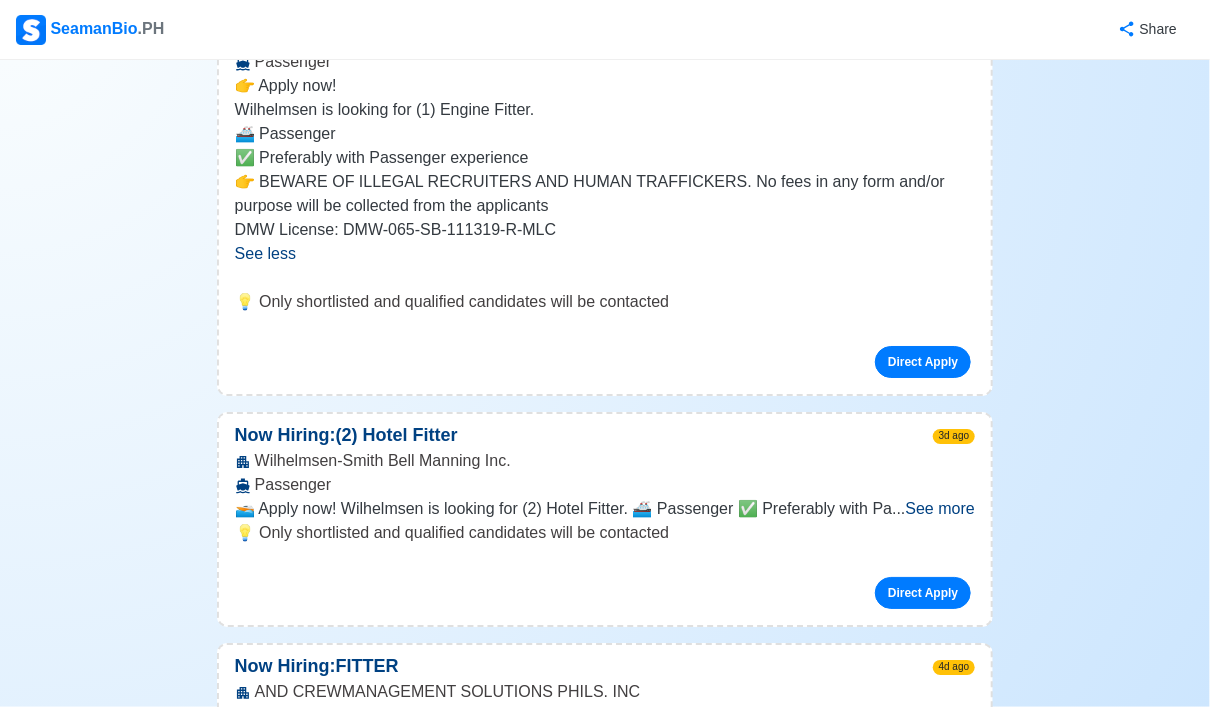 click on "See more" at bounding box center [940, 508] 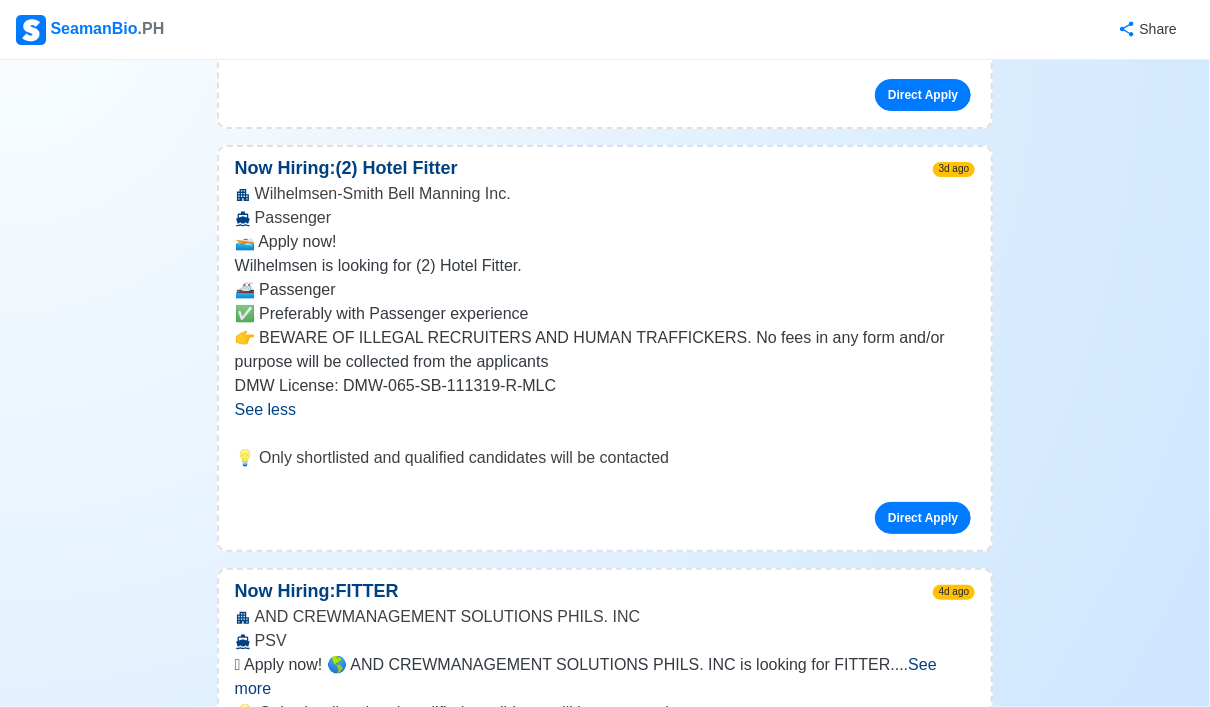 scroll, scrollTop: 6133, scrollLeft: 0, axis: vertical 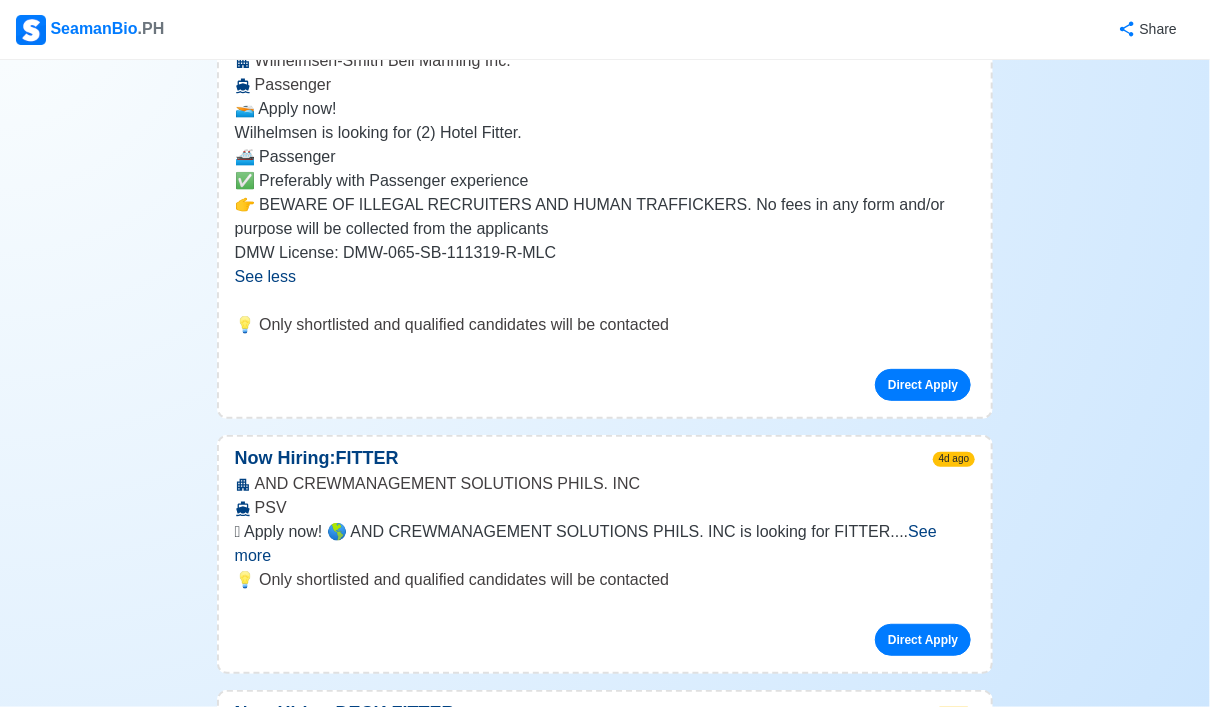 click on "See more" at bounding box center [586, 543] 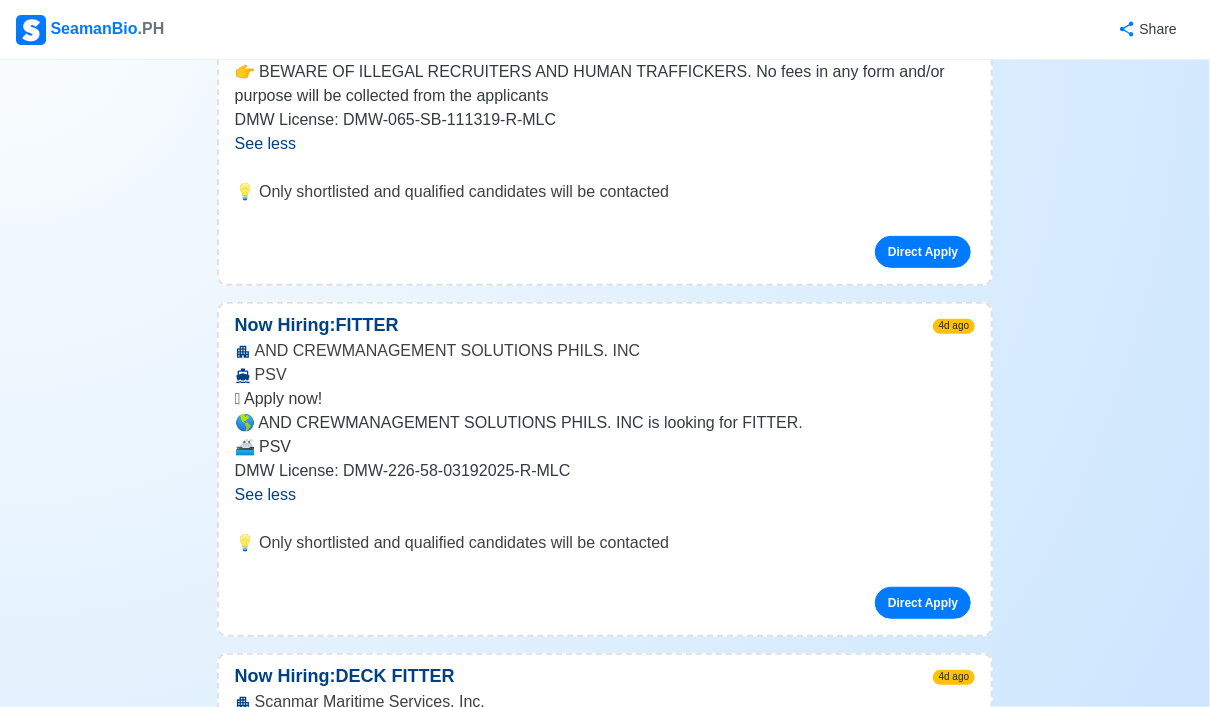 scroll, scrollTop: 6400, scrollLeft: 0, axis: vertical 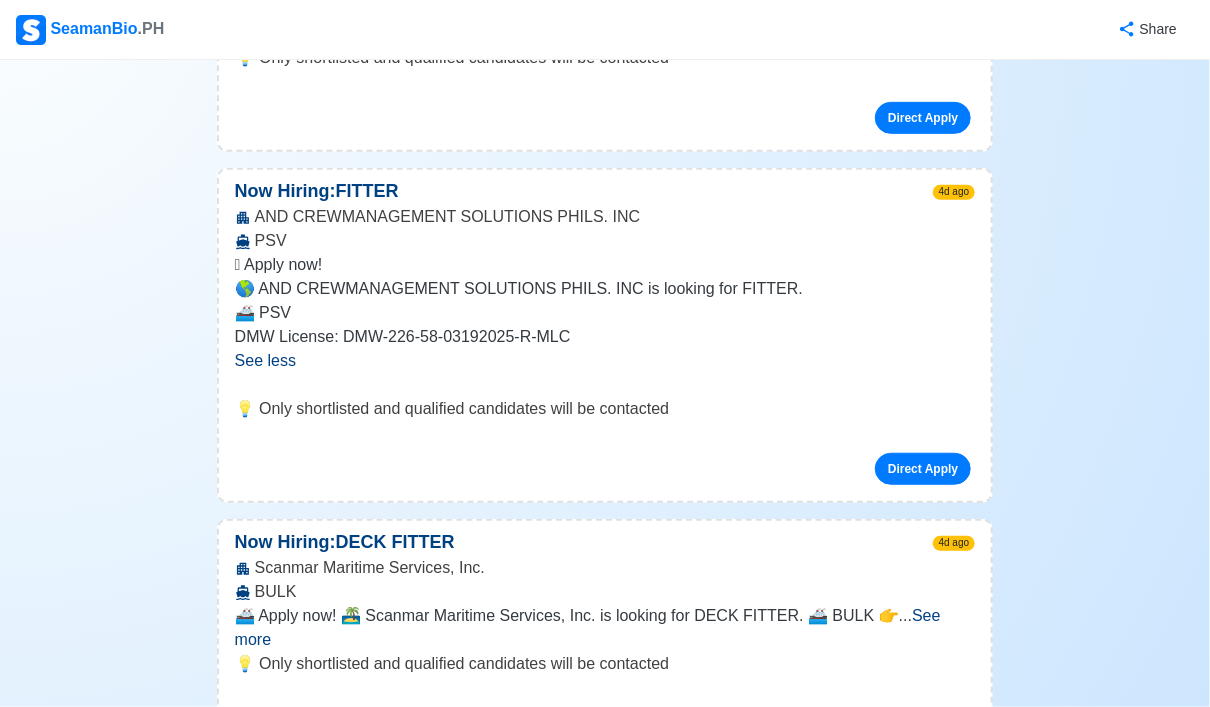 click on "See more" at bounding box center (588, 627) 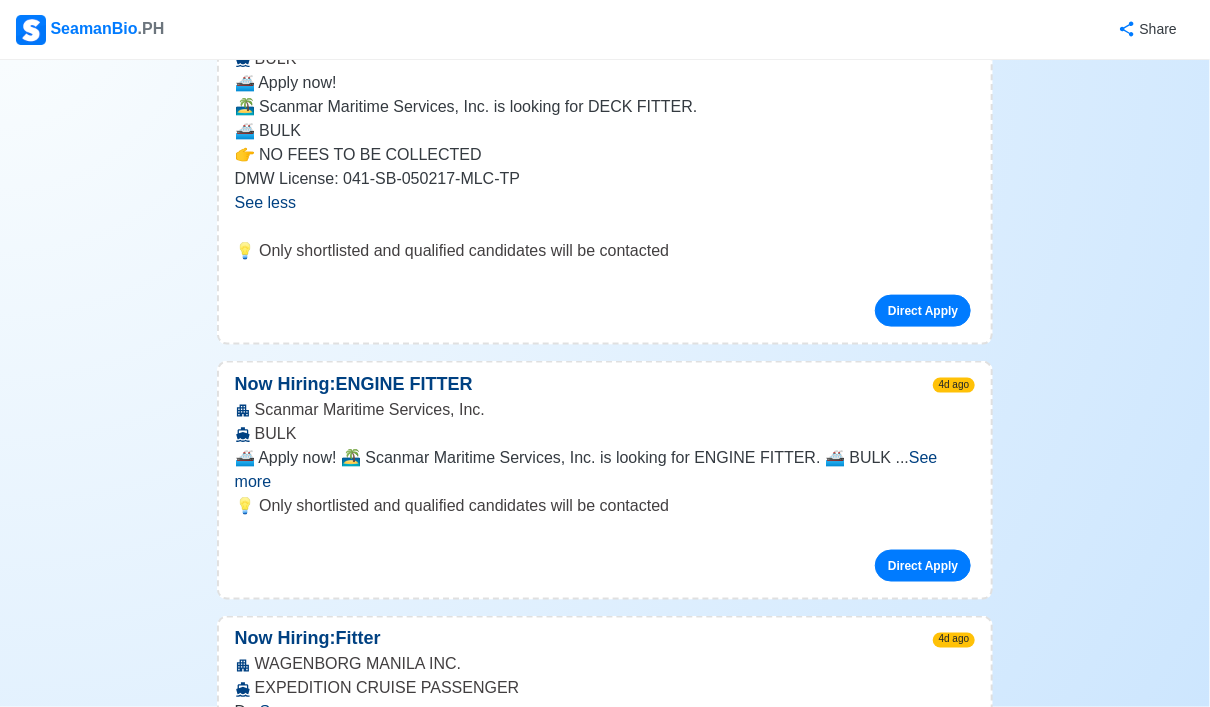 scroll, scrollTop: 7066, scrollLeft: 0, axis: vertical 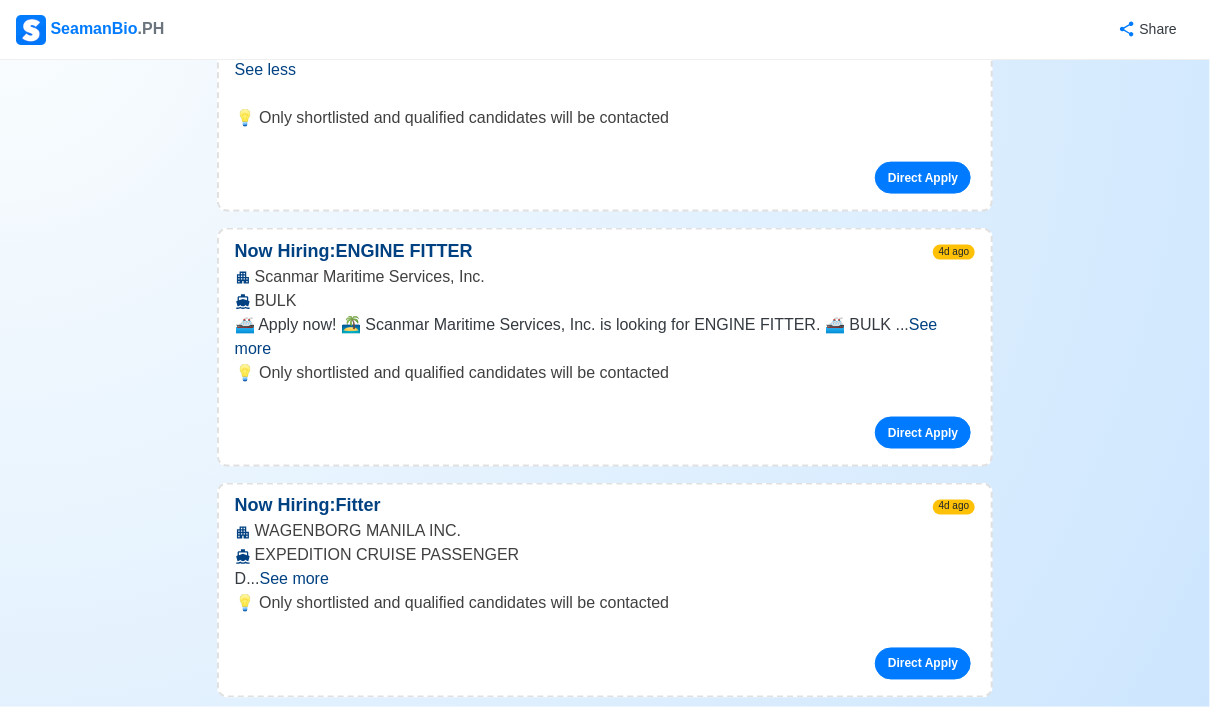 click on "See more" at bounding box center (294, 579) 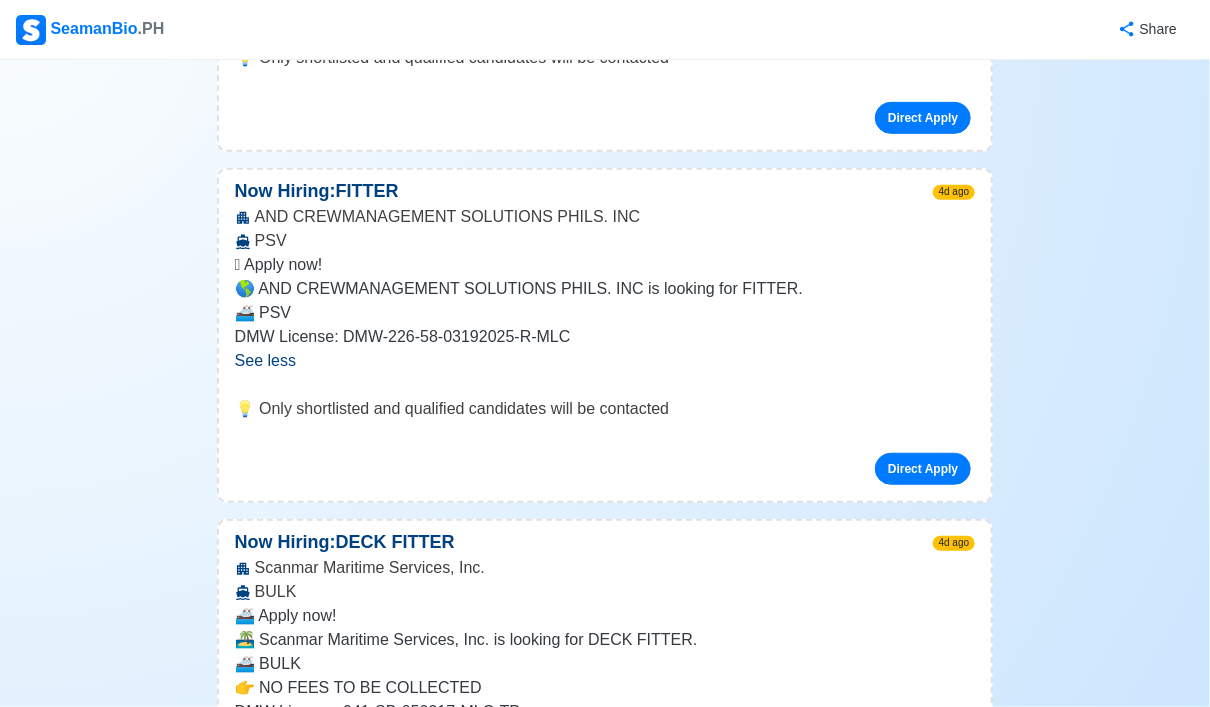 scroll, scrollTop: 6266, scrollLeft: 0, axis: vertical 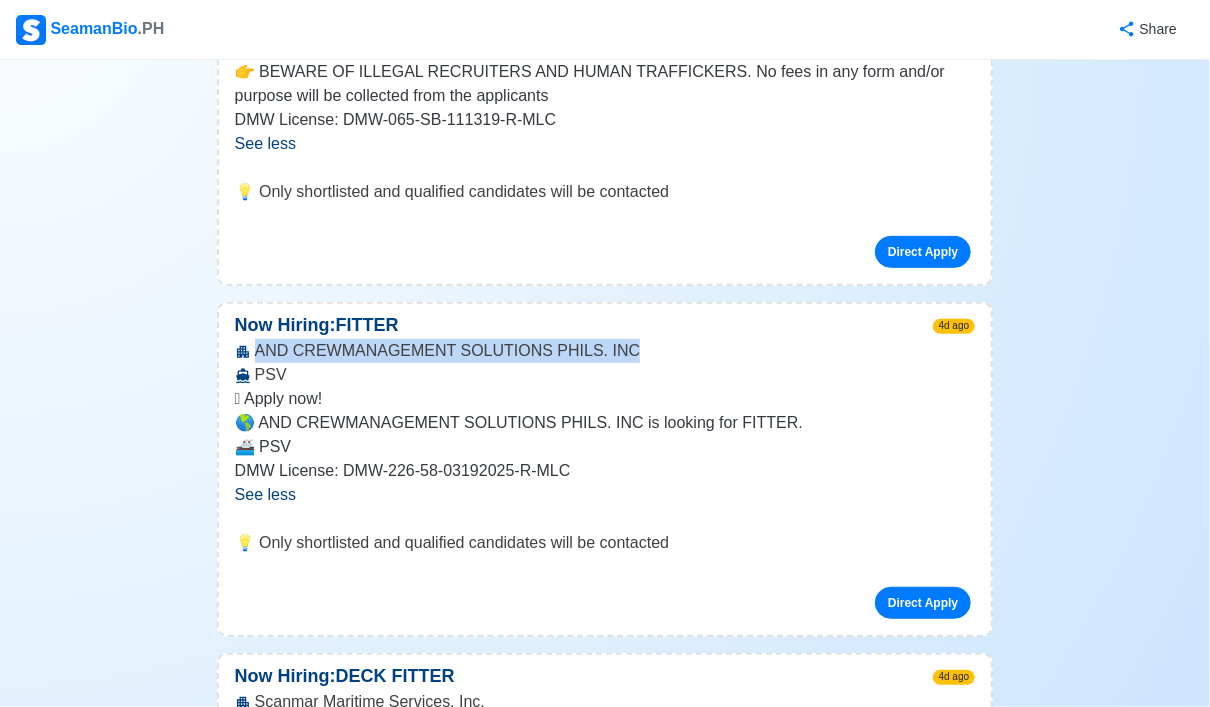drag, startPoint x: 620, startPoint y: 276, endPoint x: 257, endPoint y: 284, distance: 363.08813 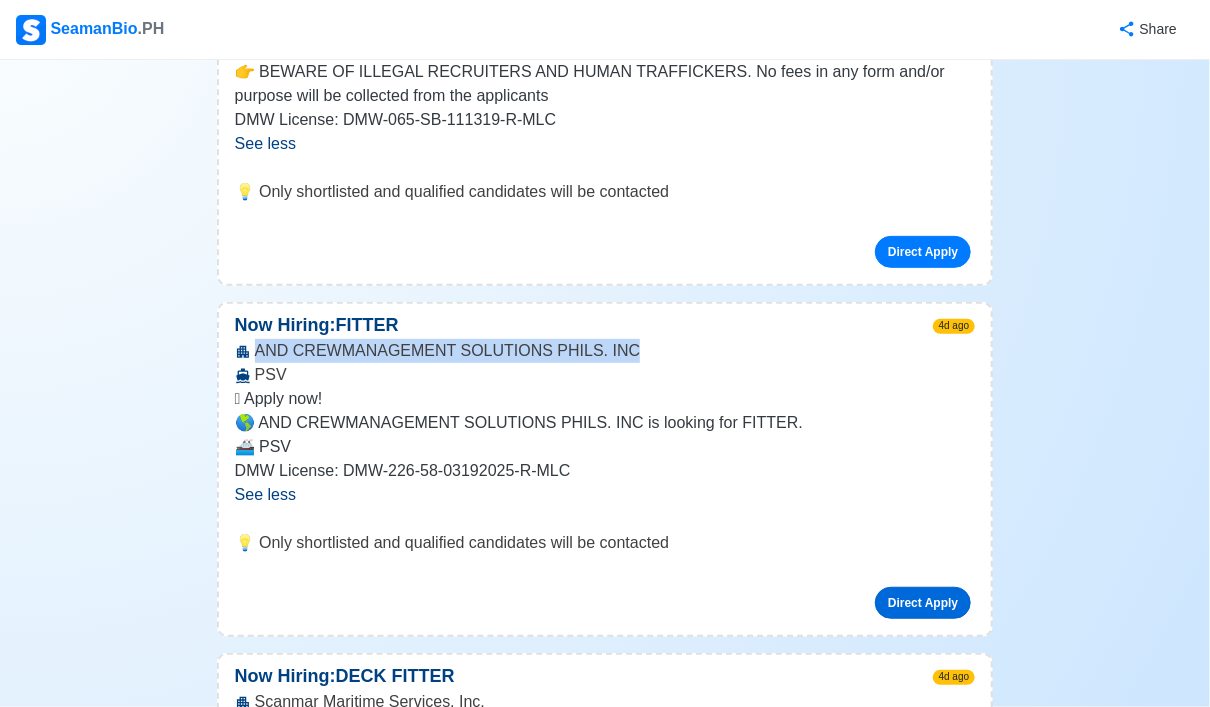 click on "Direct Apply" at bounding box center [923, 603] 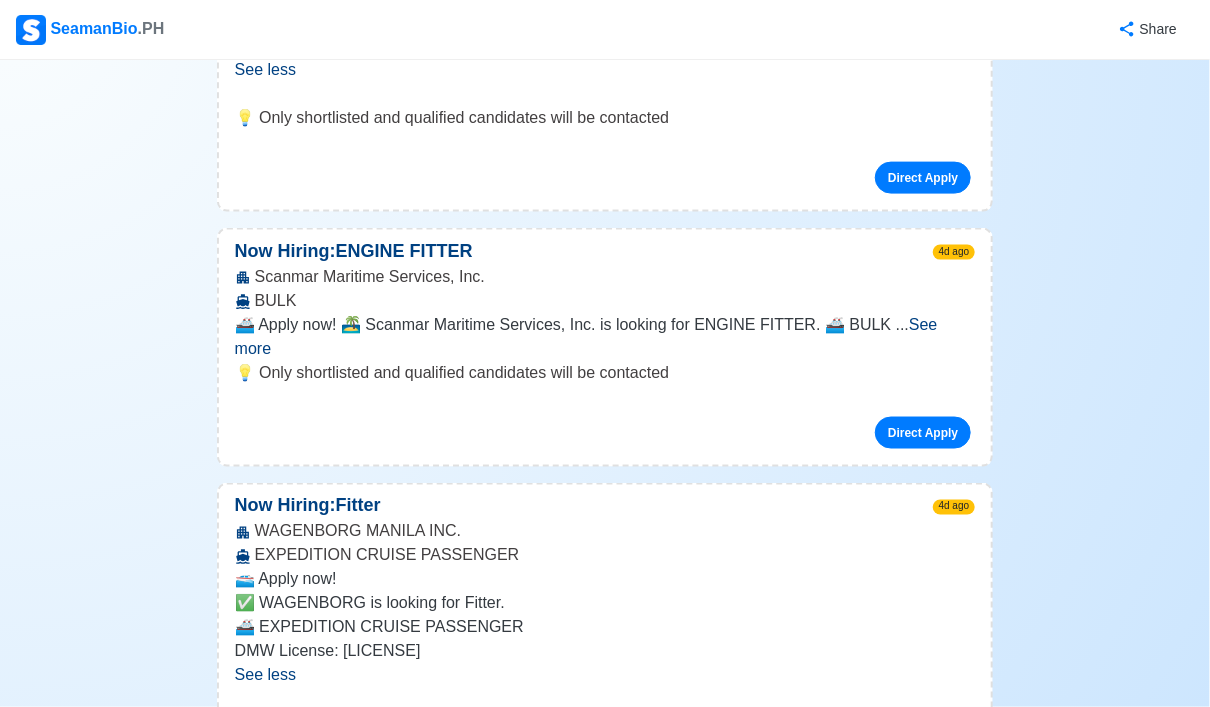 scroll, scrollTop: 7200, scrollLeft: 0, axis: vertical 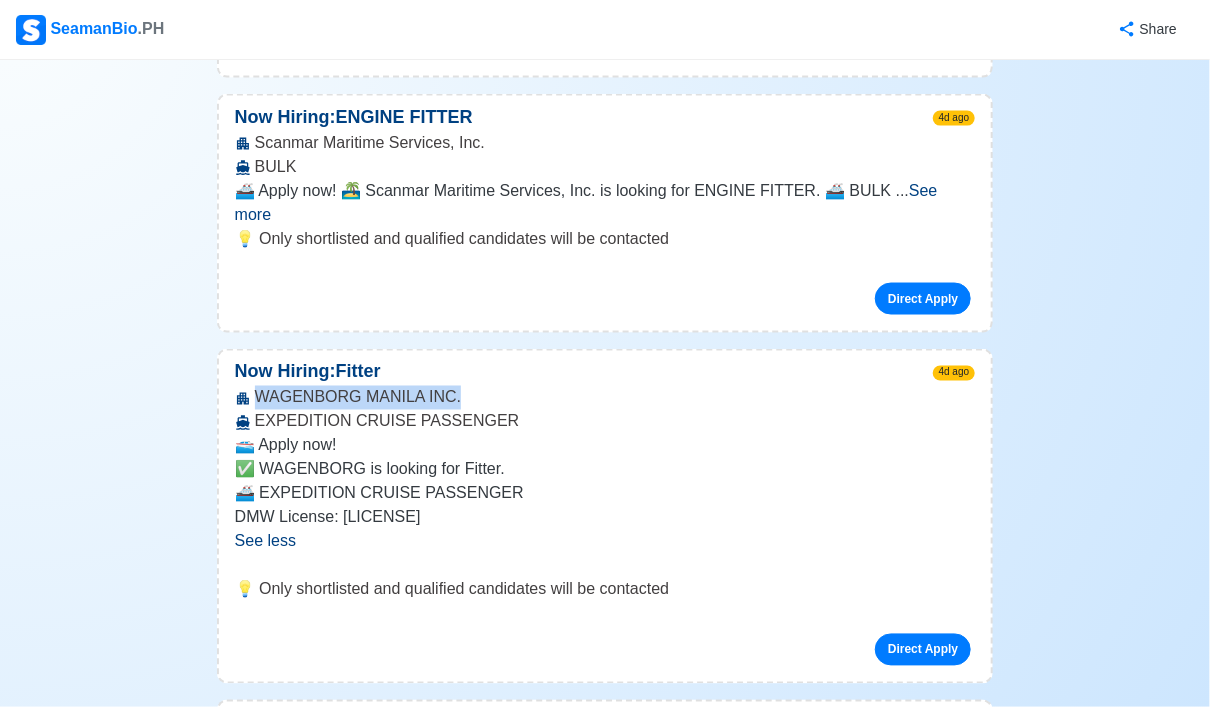 drag, startPoint x: 465, startPoint y: 302, endPoint x: 260, endPoint y: 306, distance: 205.03902 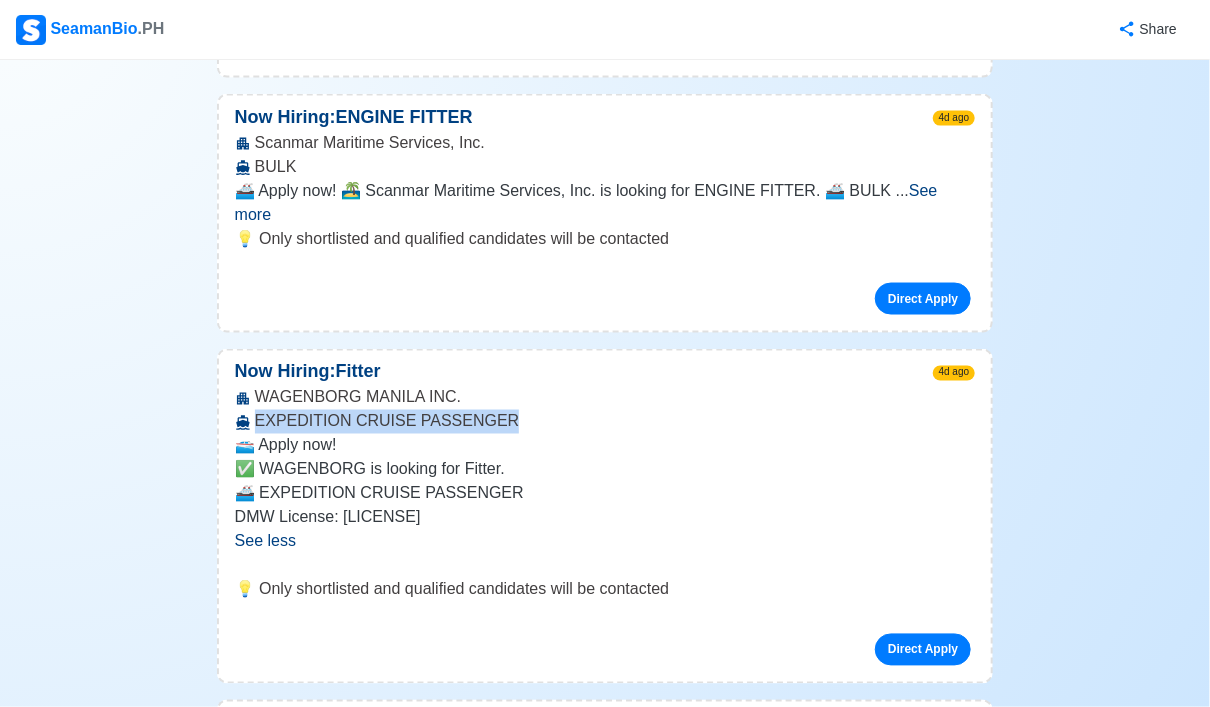 drag, startPoint x: 486, startPoint y: 325, endPoint x: 259, endPoint y: 333, distance: 227.14093 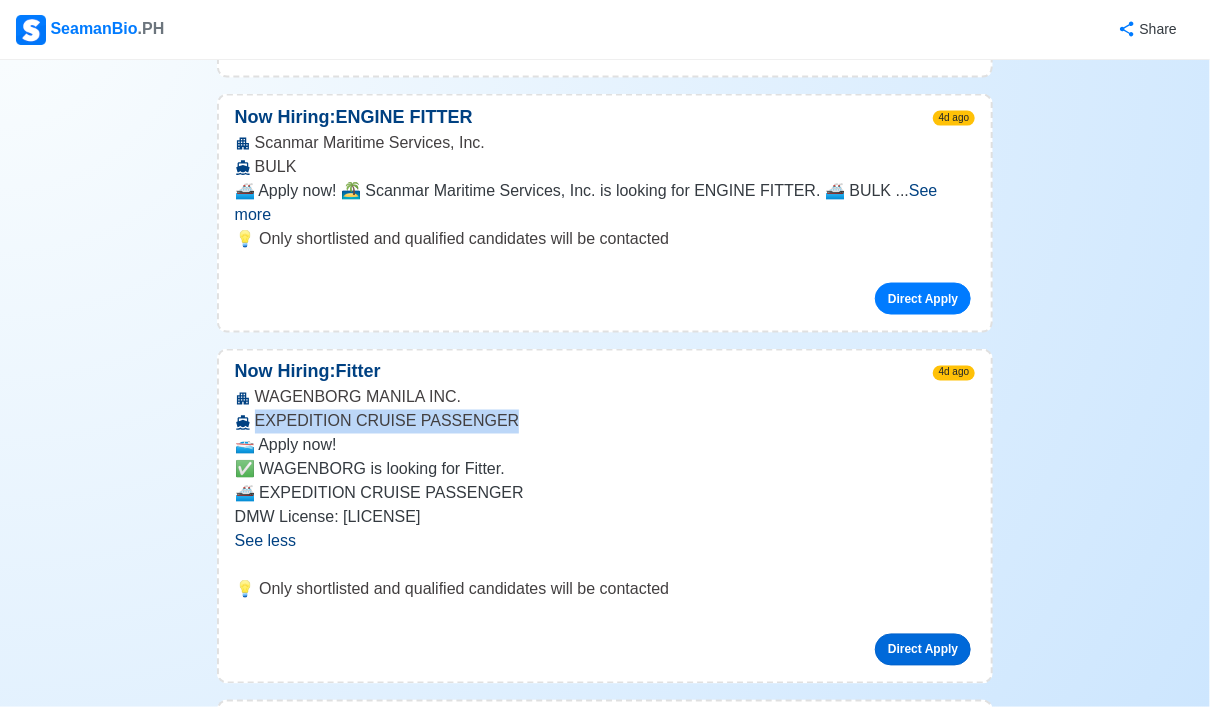 click on "Direct Apply" at bounding box center [923, 650] 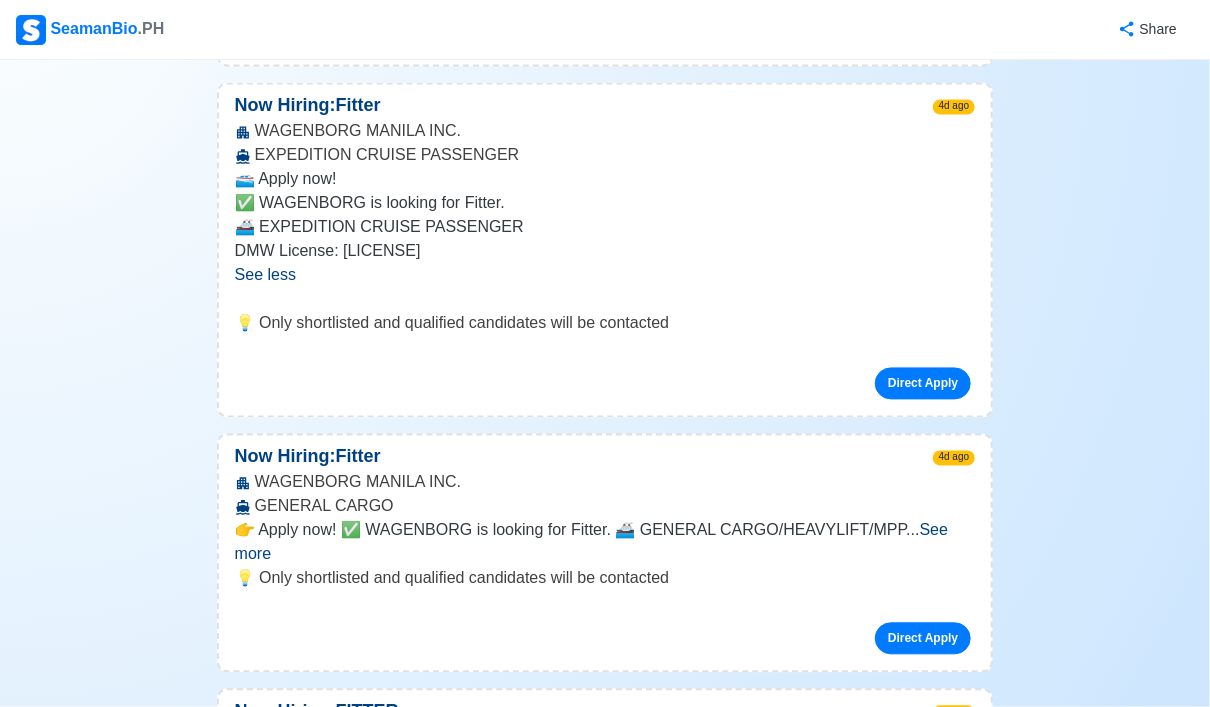 click on "See more" at bounding box center [592, 542] 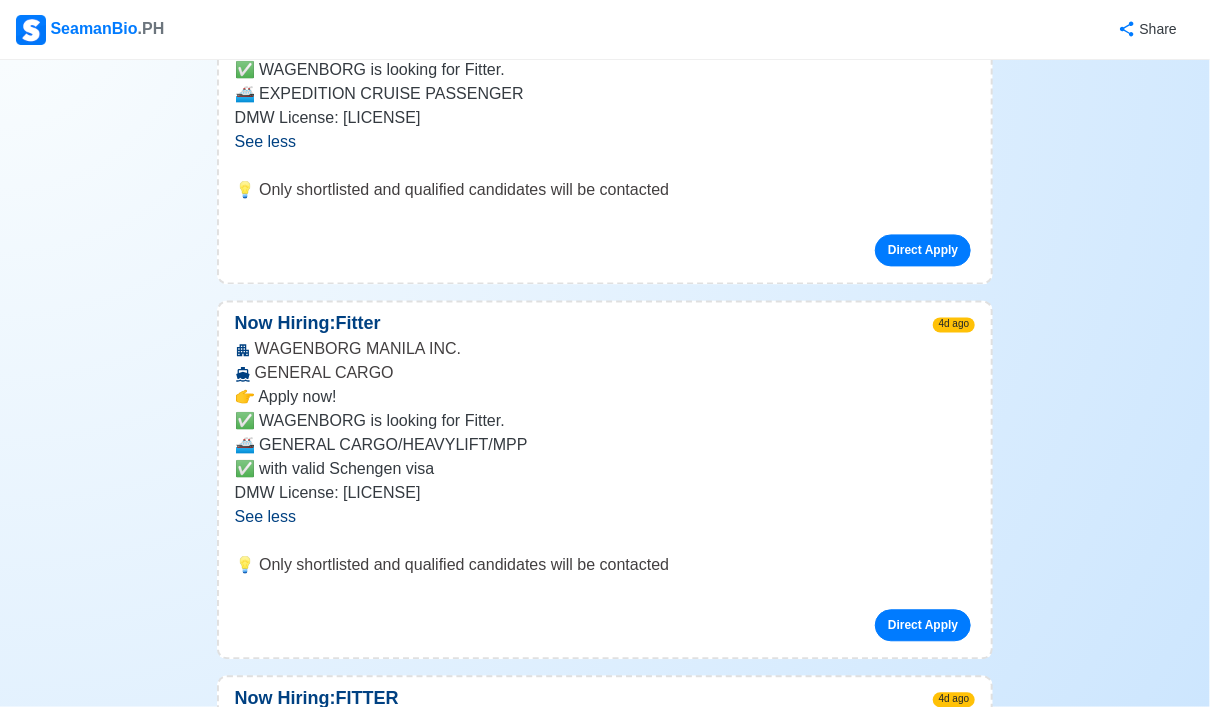 scroll, scrollTop: 7733, scrollLeft: 0, axis: vertical 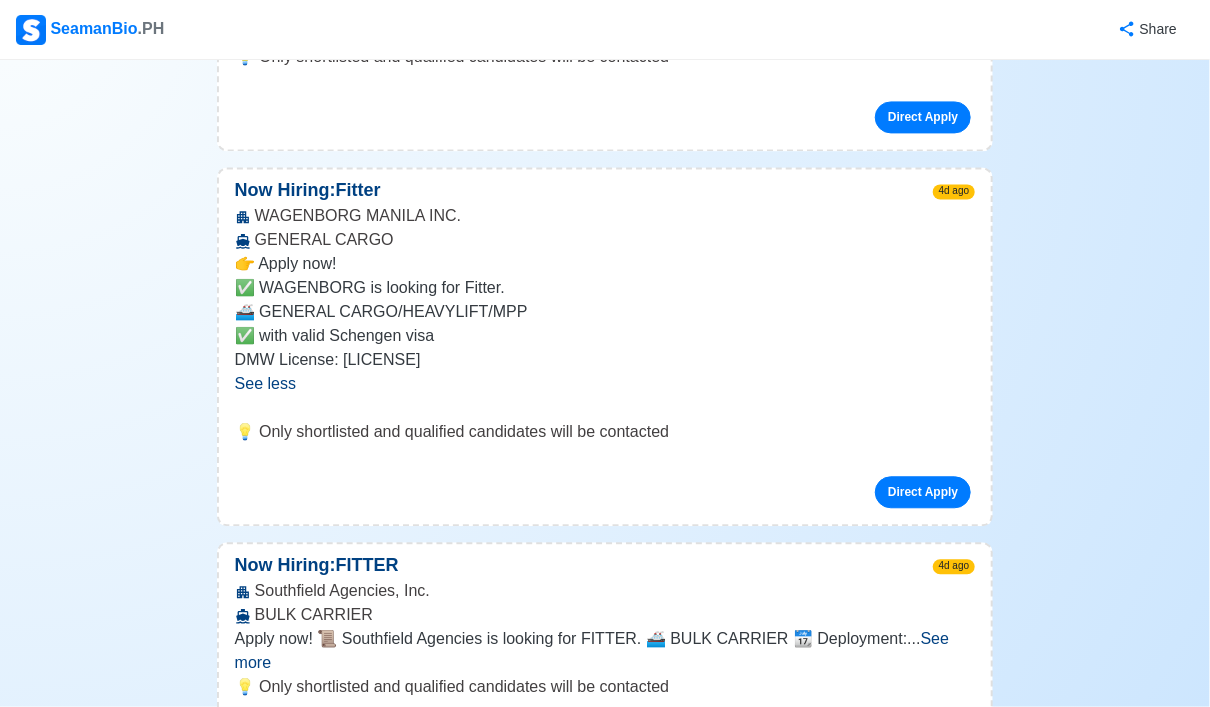 click on "See more" at bounding box center [592, 650] 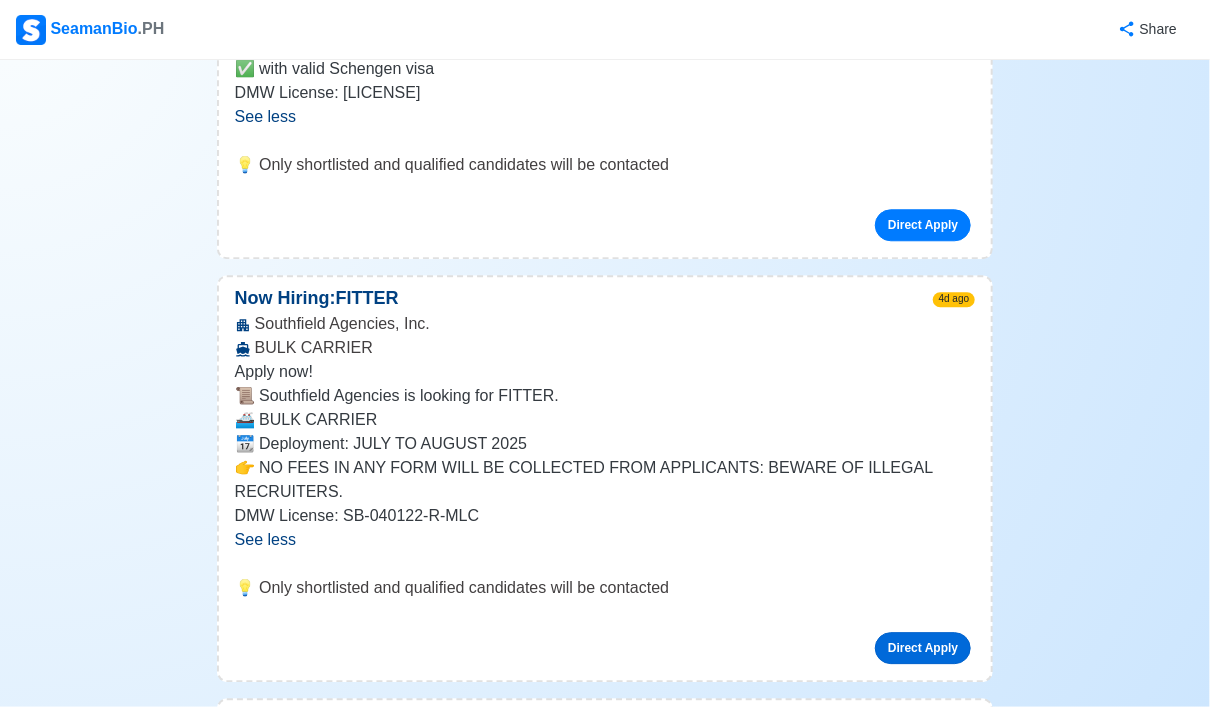 scroll, scrollTop: 8133, scrollLeft: 0, axis: vertical 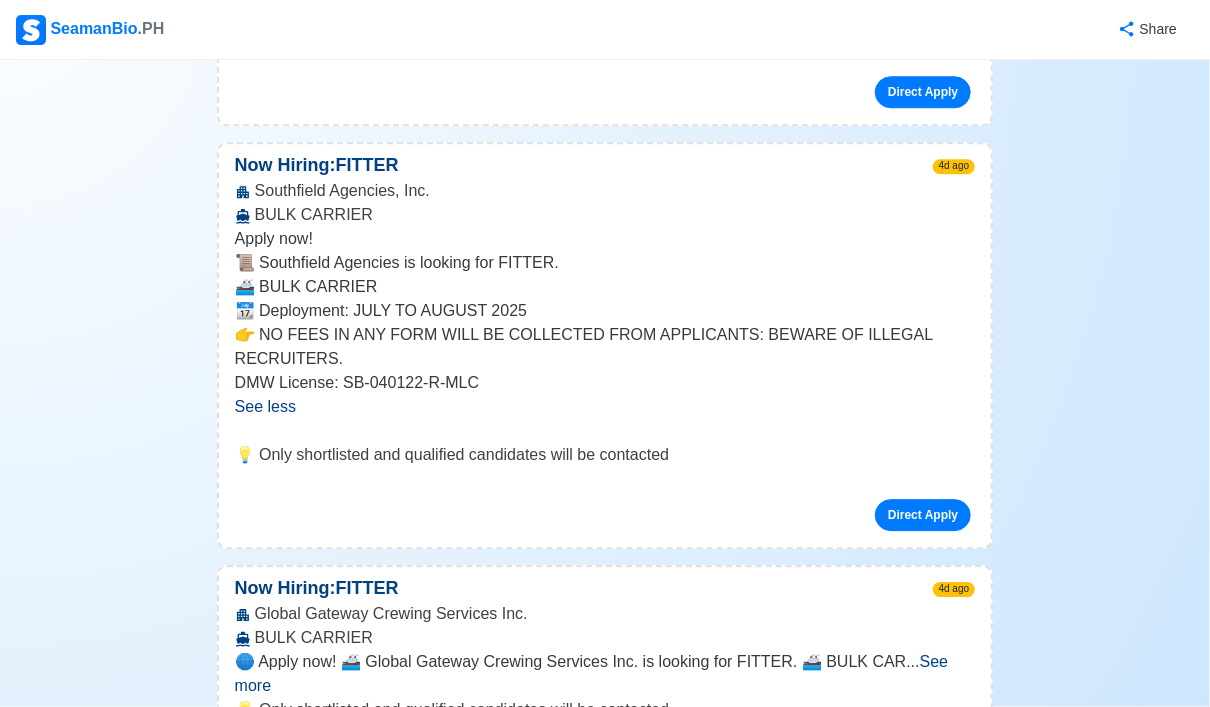 click on "See more" at bounding box center (592, 673) 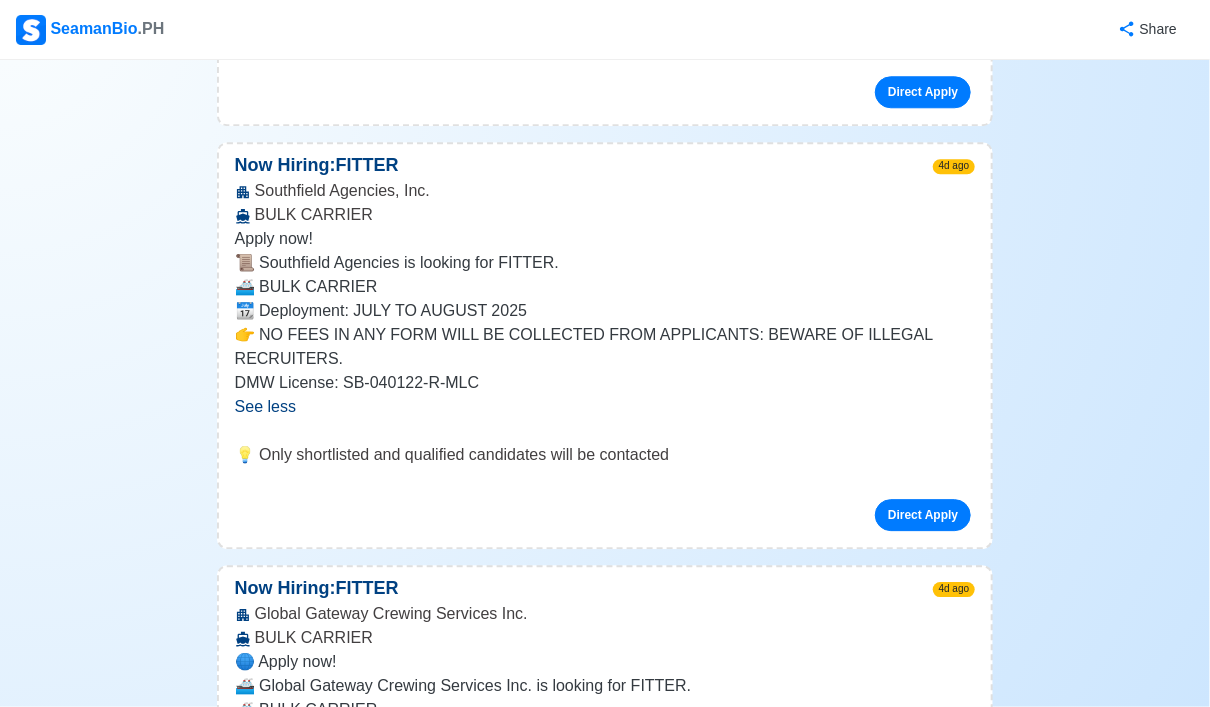 scroll, scrollTop: 8000, scrollLeft: 0, axis: vertical 